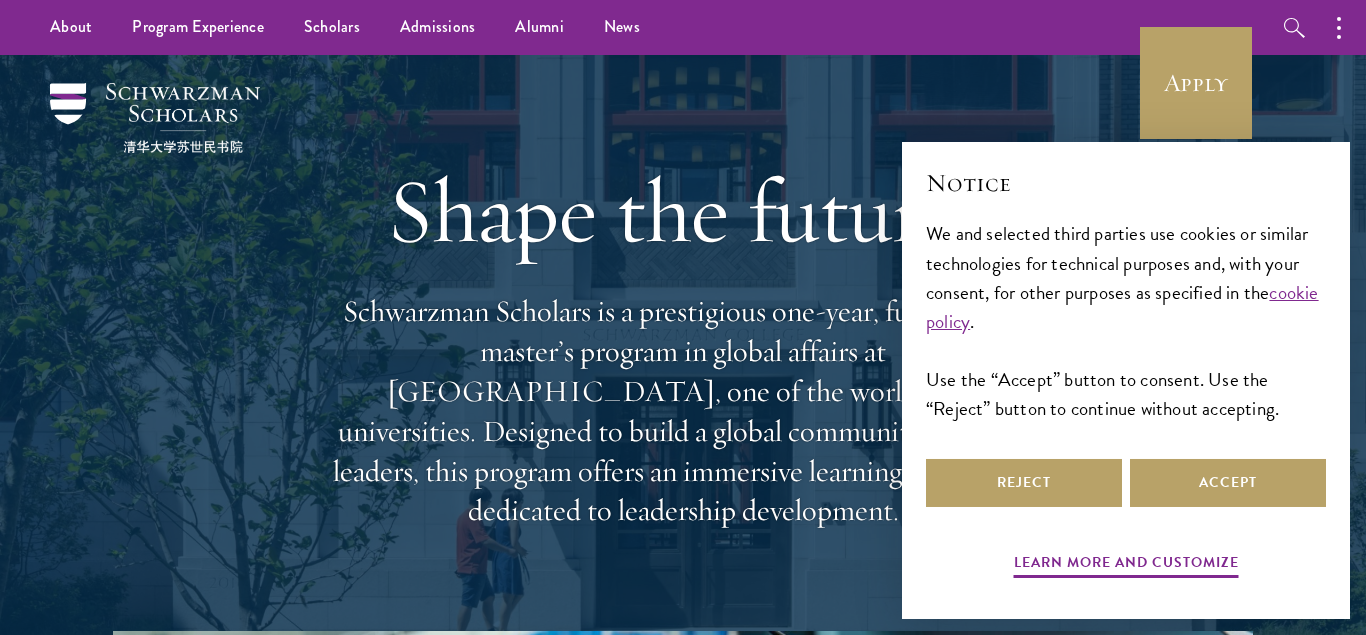 scroll, scrollTop: 0, scrollLeft: 0, axis: both 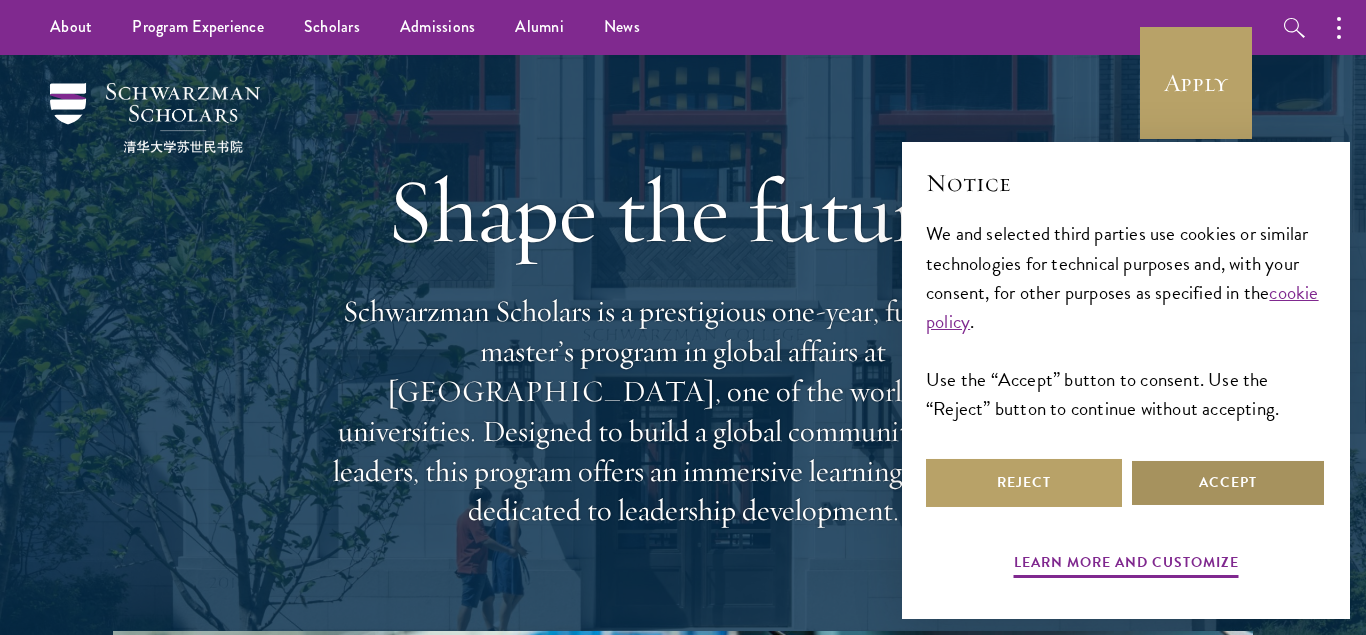 click on "Accept" at bounding box center [1228, 483] 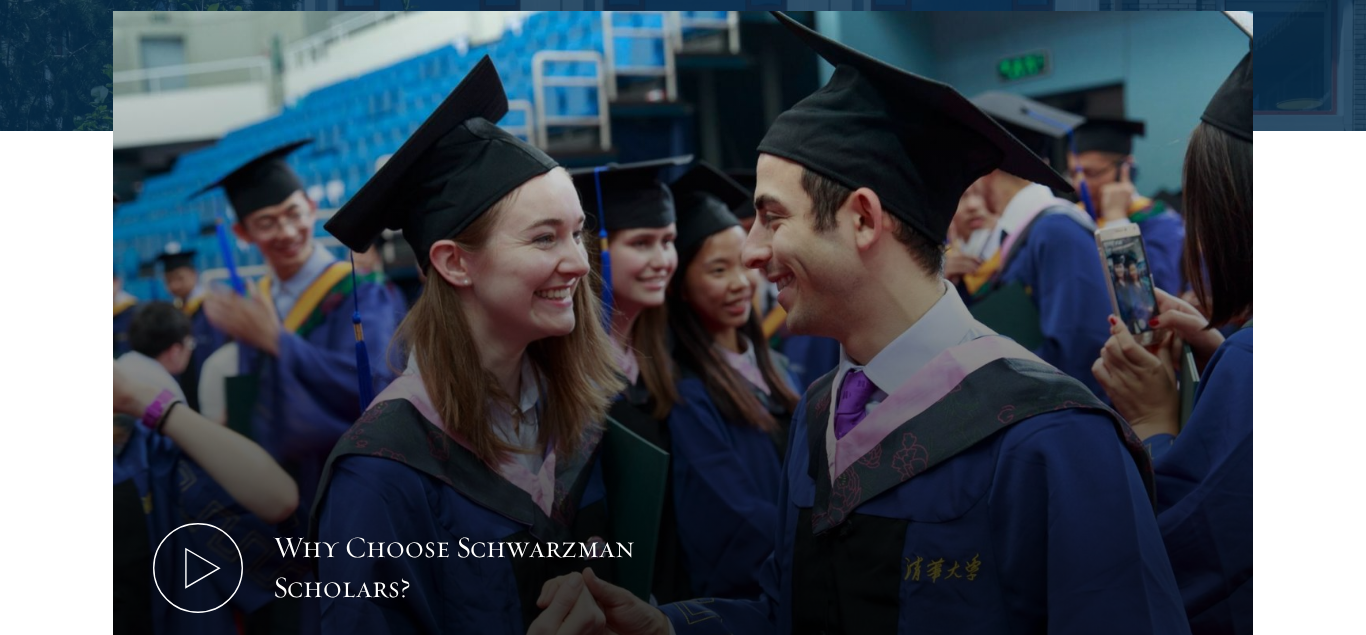scroll, scrollTop: 630, scrollLeft: 0, axis: vertical 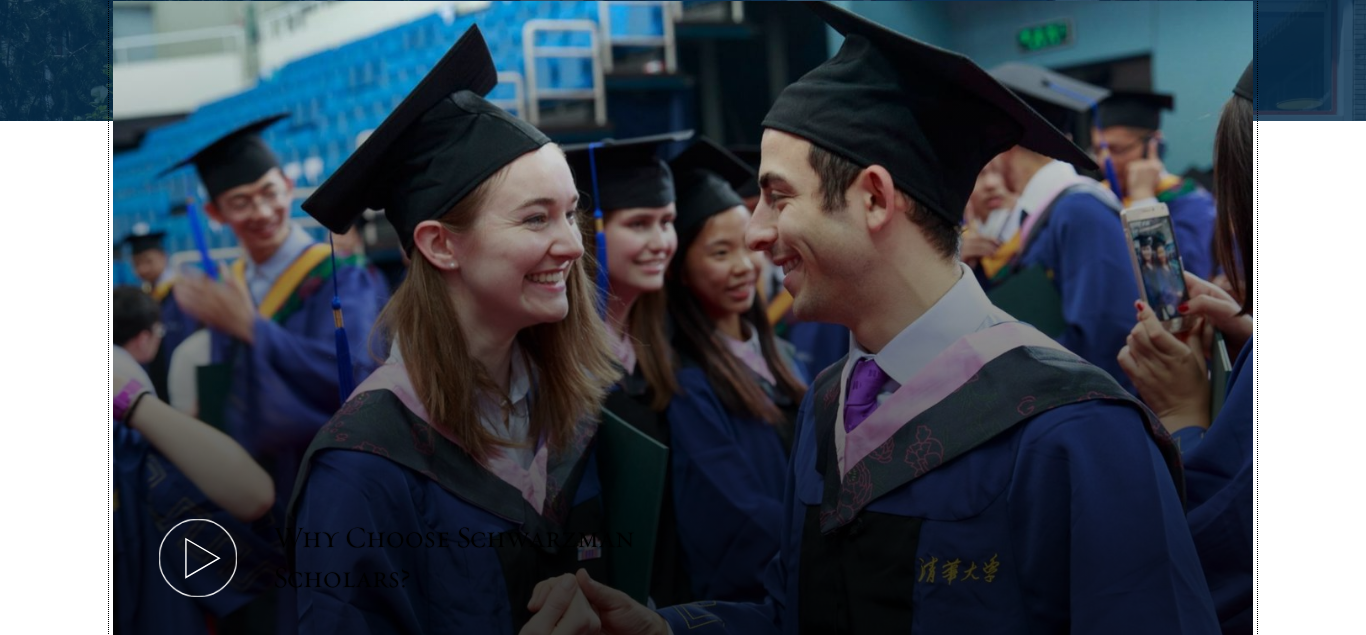 click 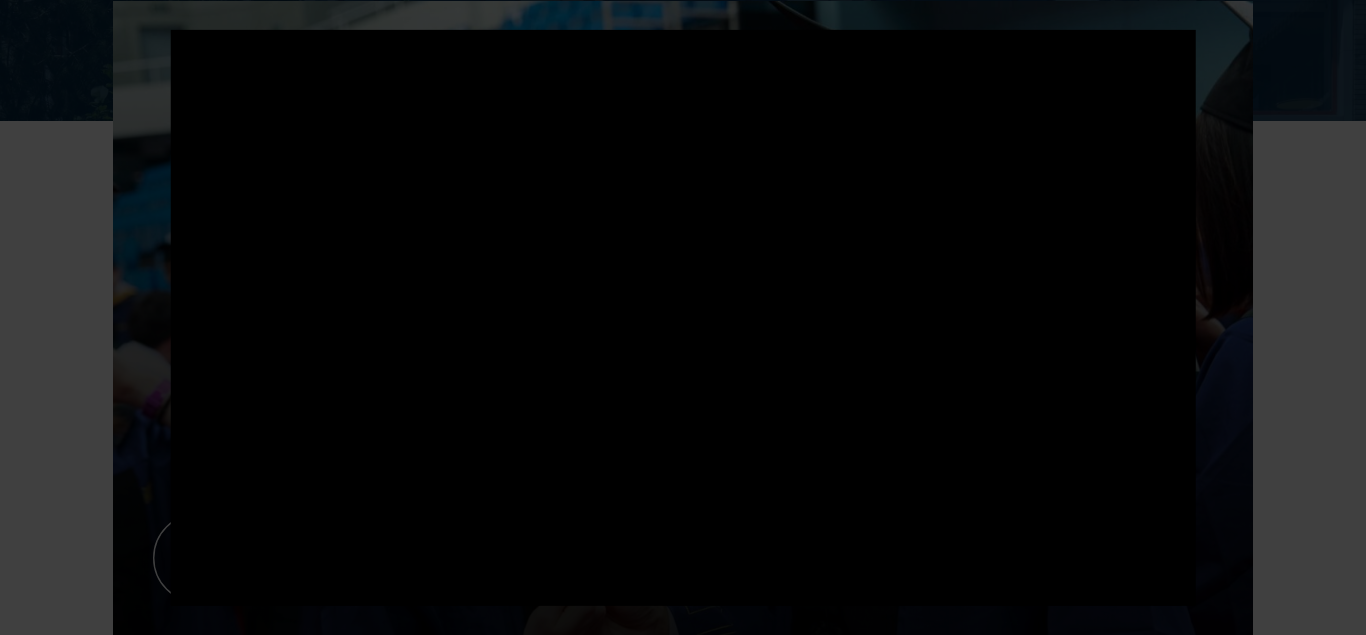 click at bounding box center [683, 317] 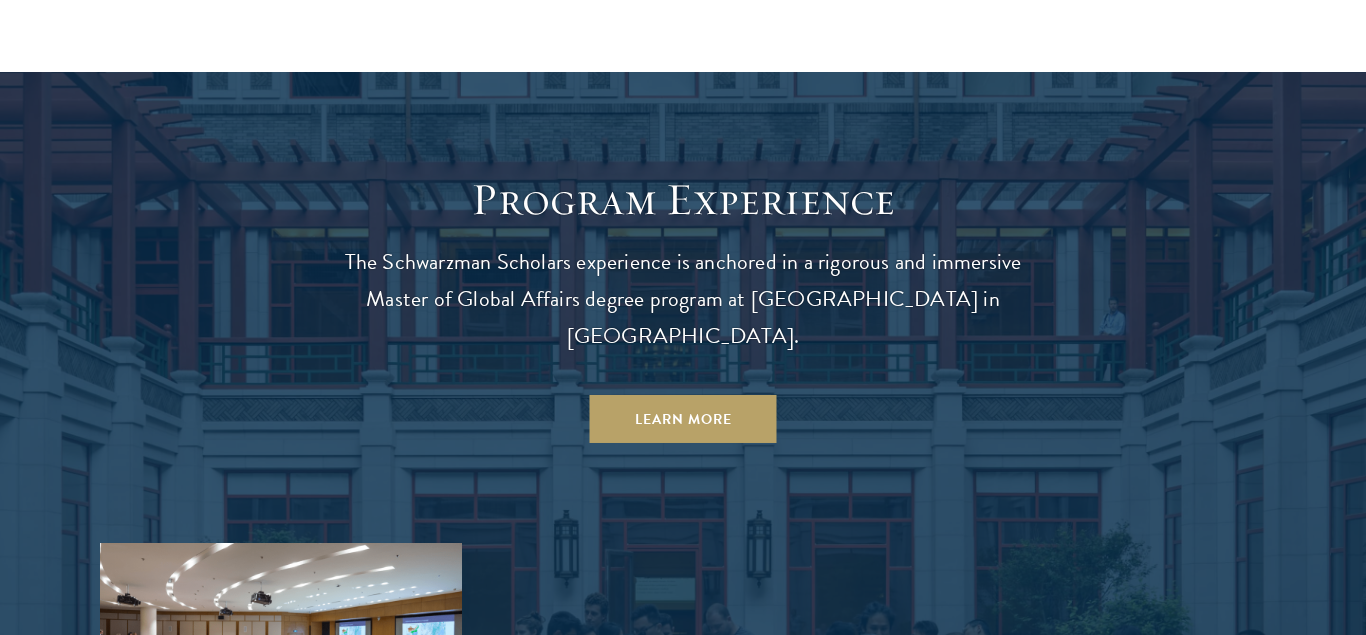 scroll, scrollTop: 1632, scrollLeft: 0, axis: vertical 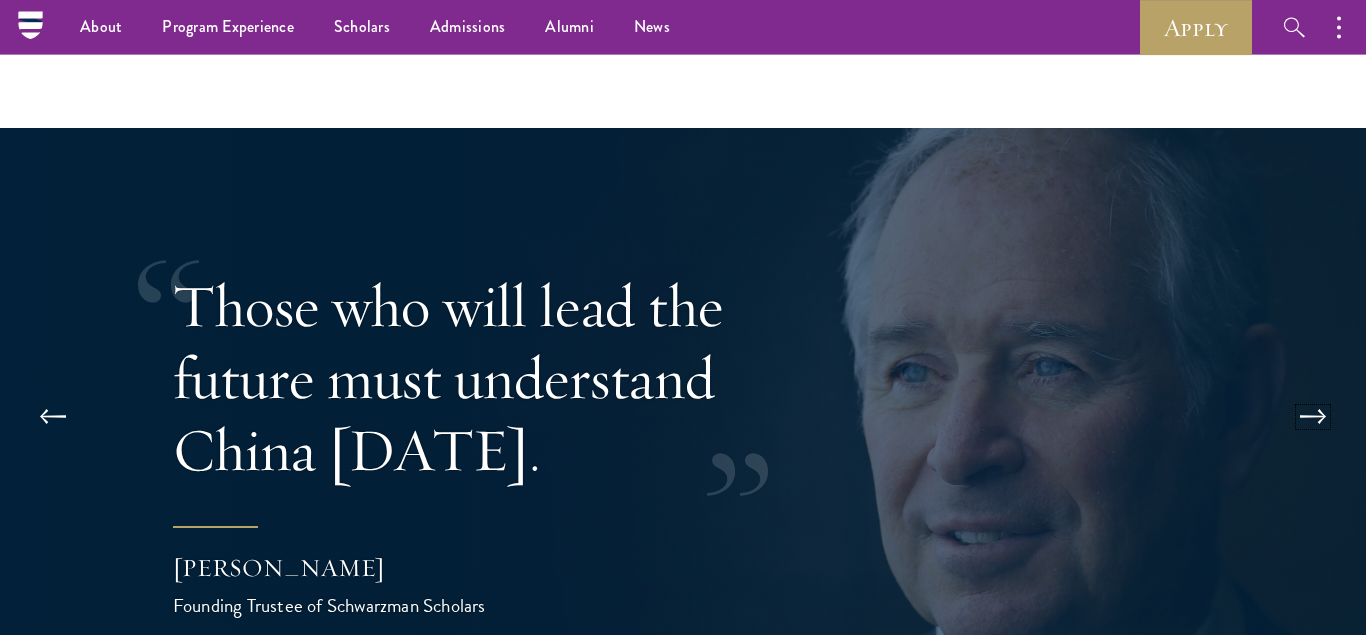 click at bounding box center [1313, 417] 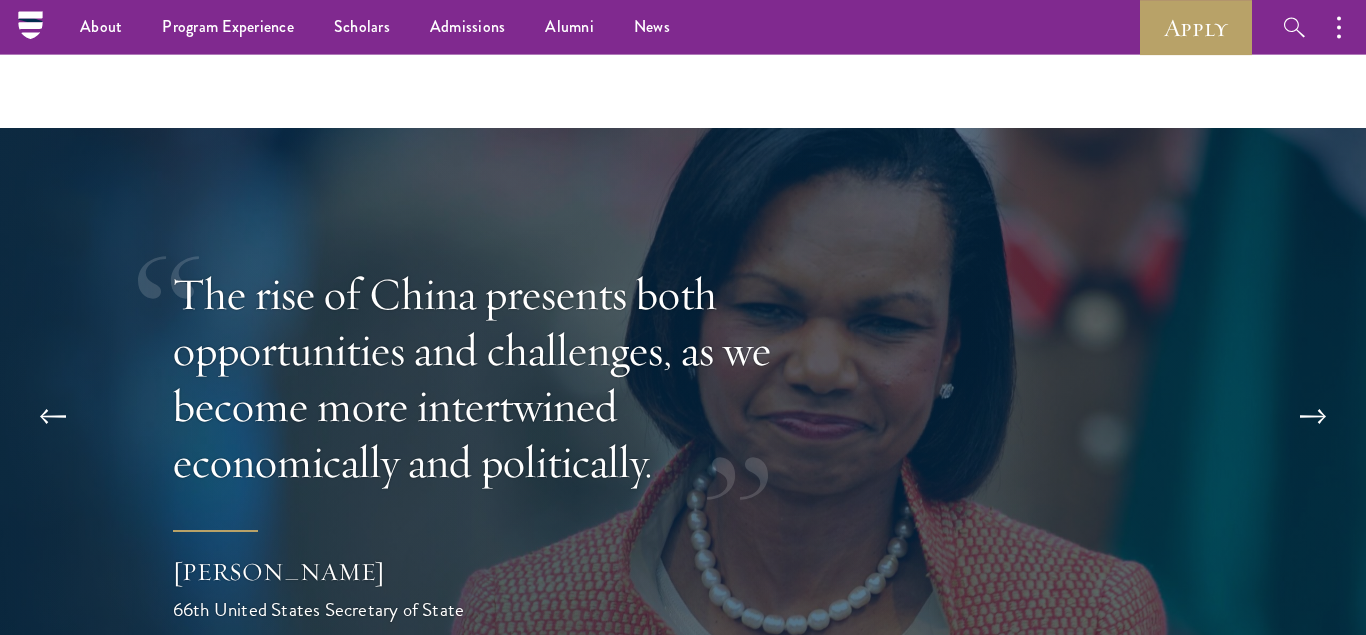 click at bounding box center [683, 445] 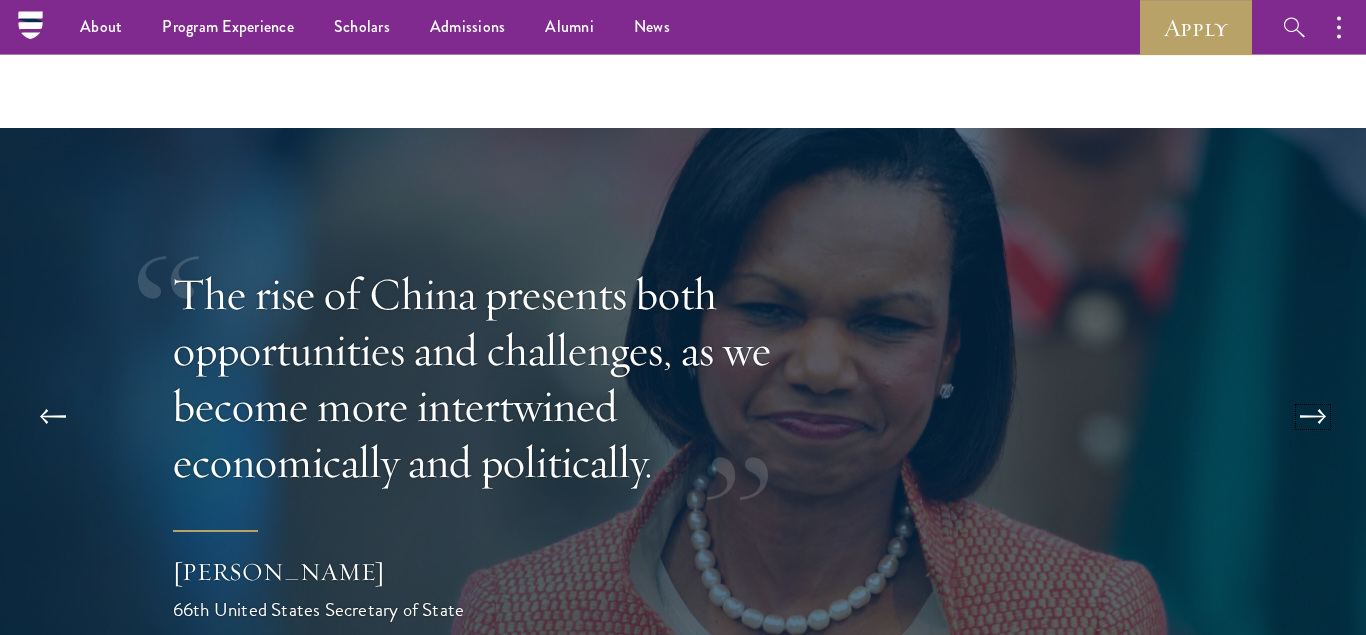 click at bounding box center [1313, 417] 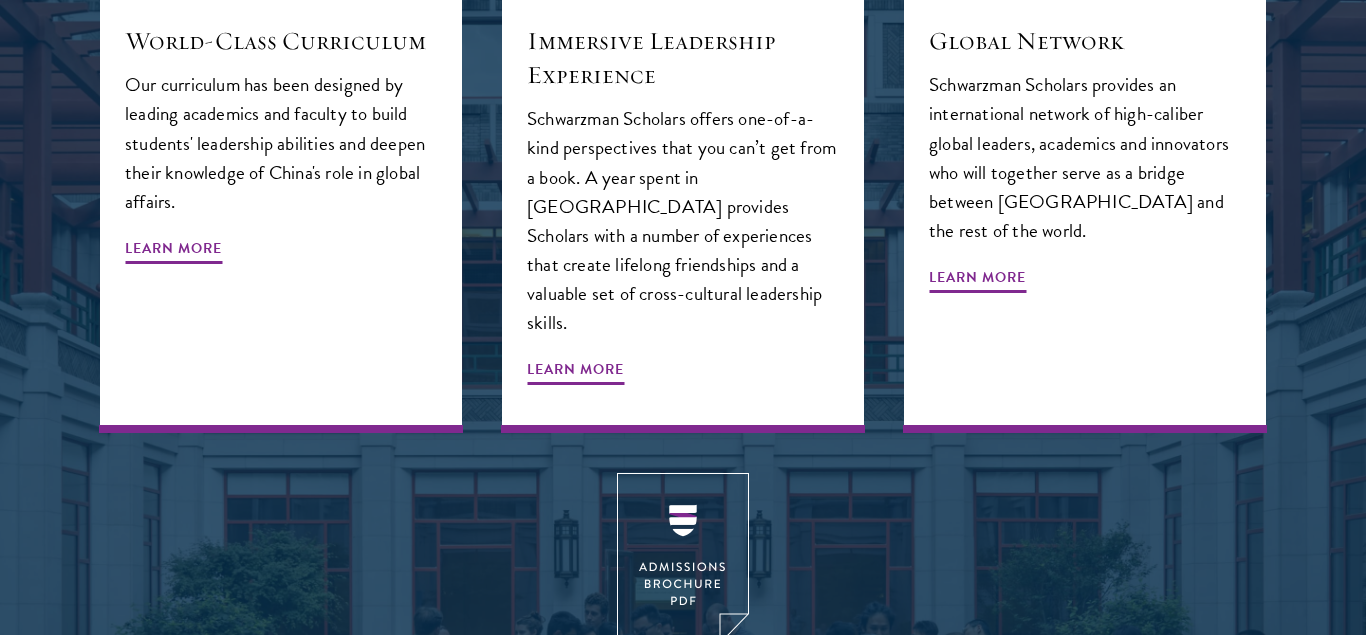 scroll, scrollTop: 2459, scrollLeft: 0, axis: vertical 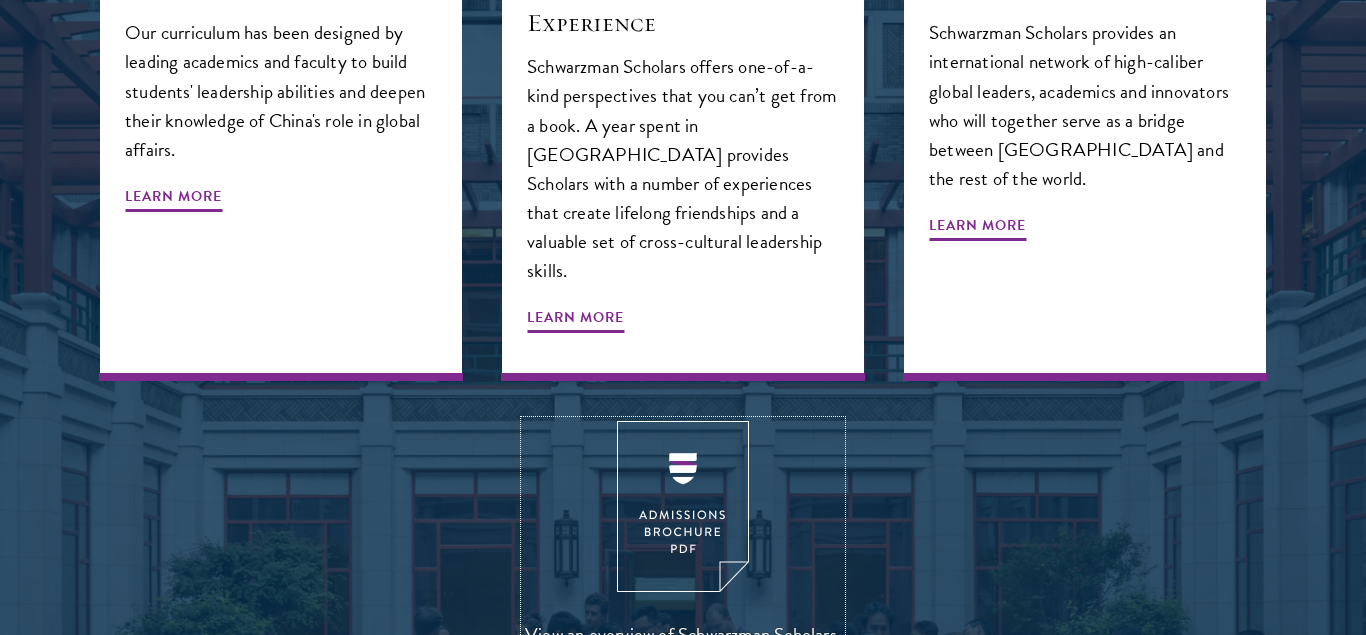 click at bounding box center (683, 506) 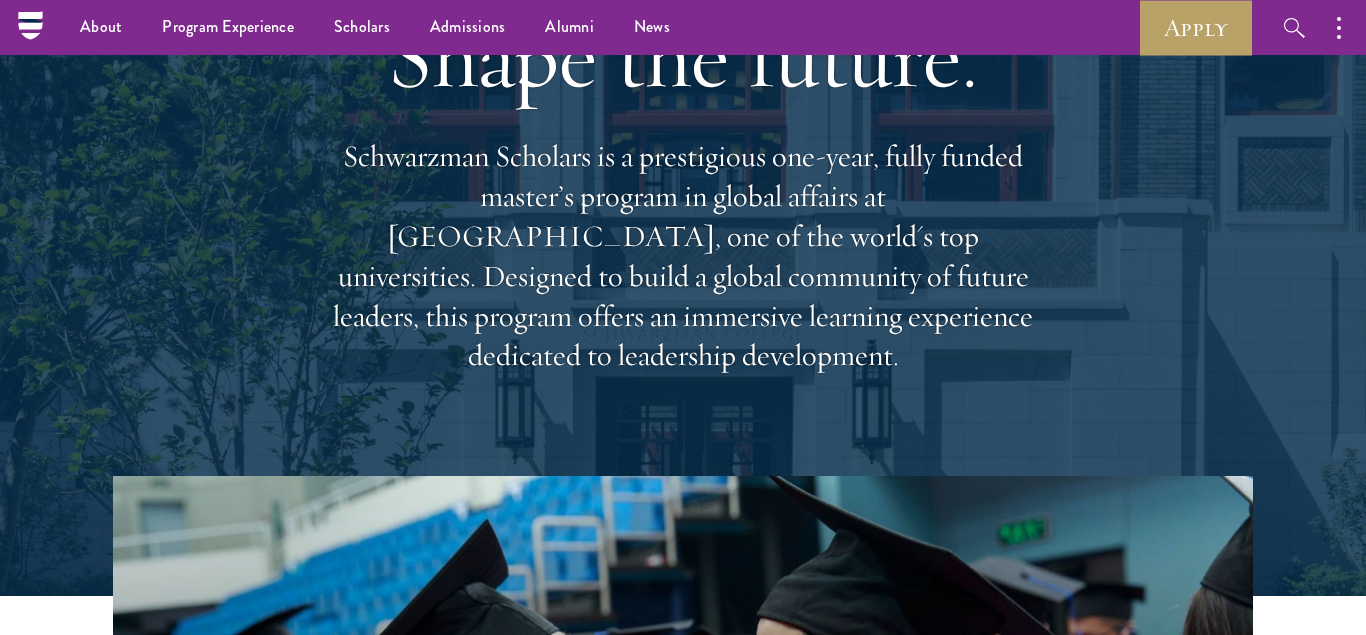 scroll, scrollTop: 0, scrollLeft: 0, axis: both 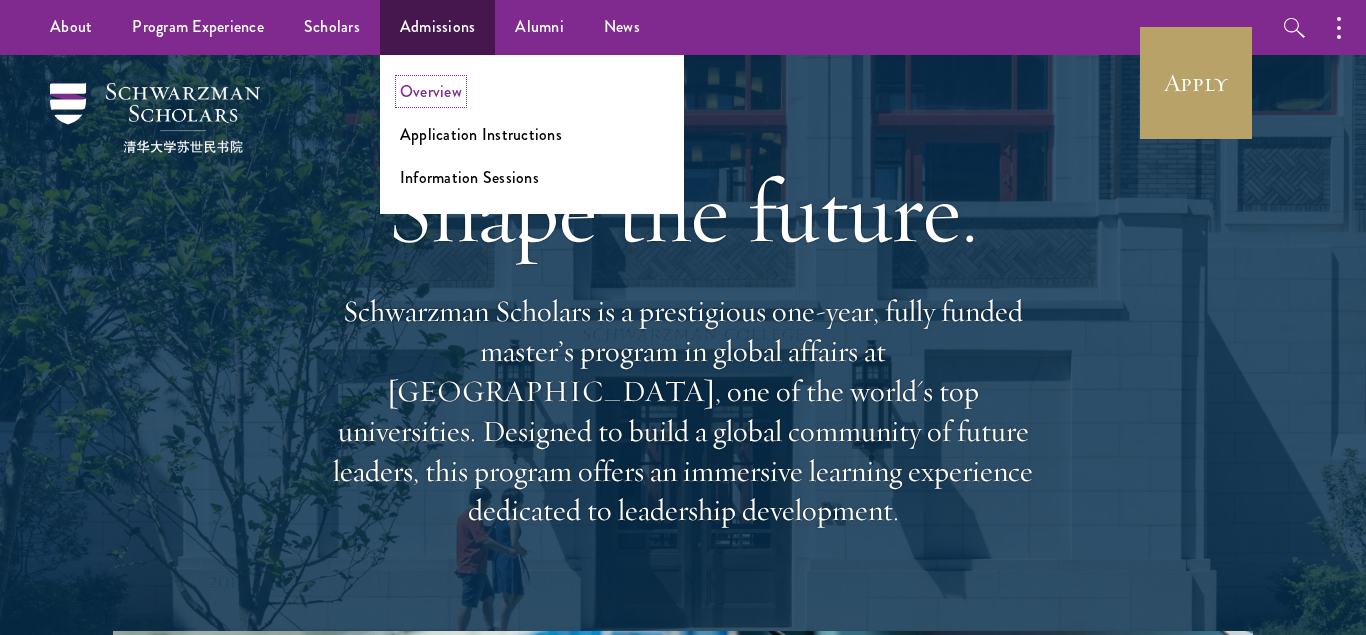 click on "Overview" at bounding box center [431, 91] 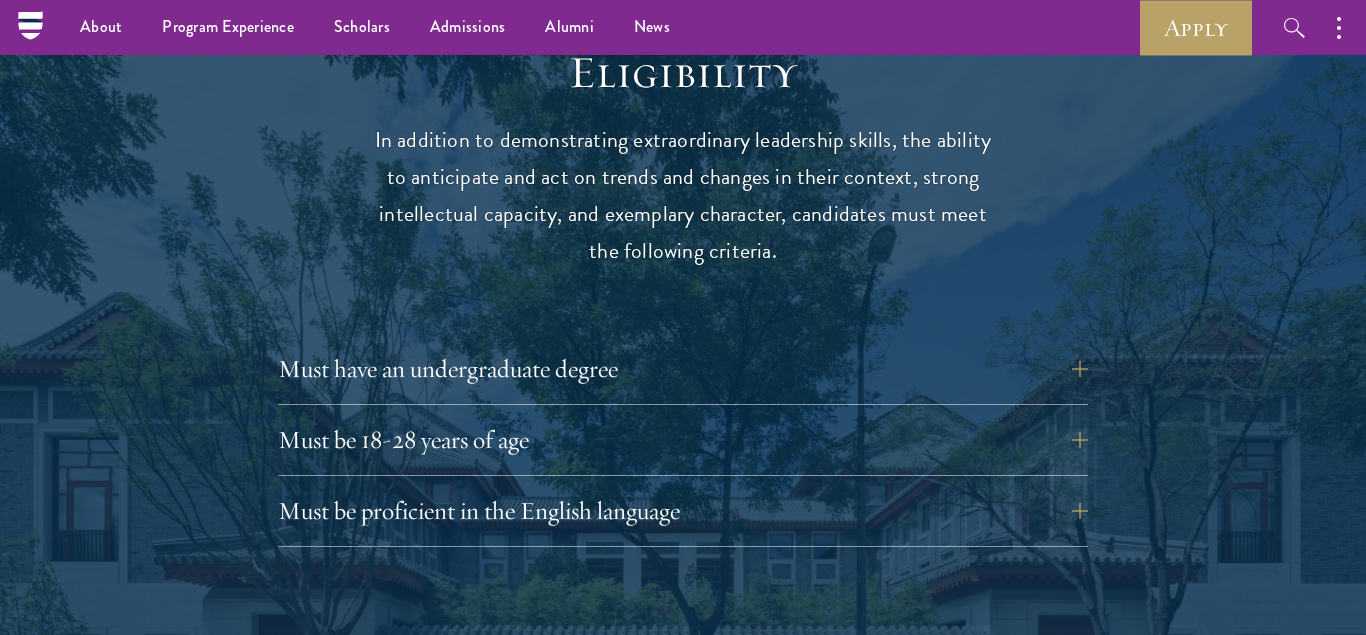 scroll, scrollTop: 2575, scrollLeft: 0, axis: vertical 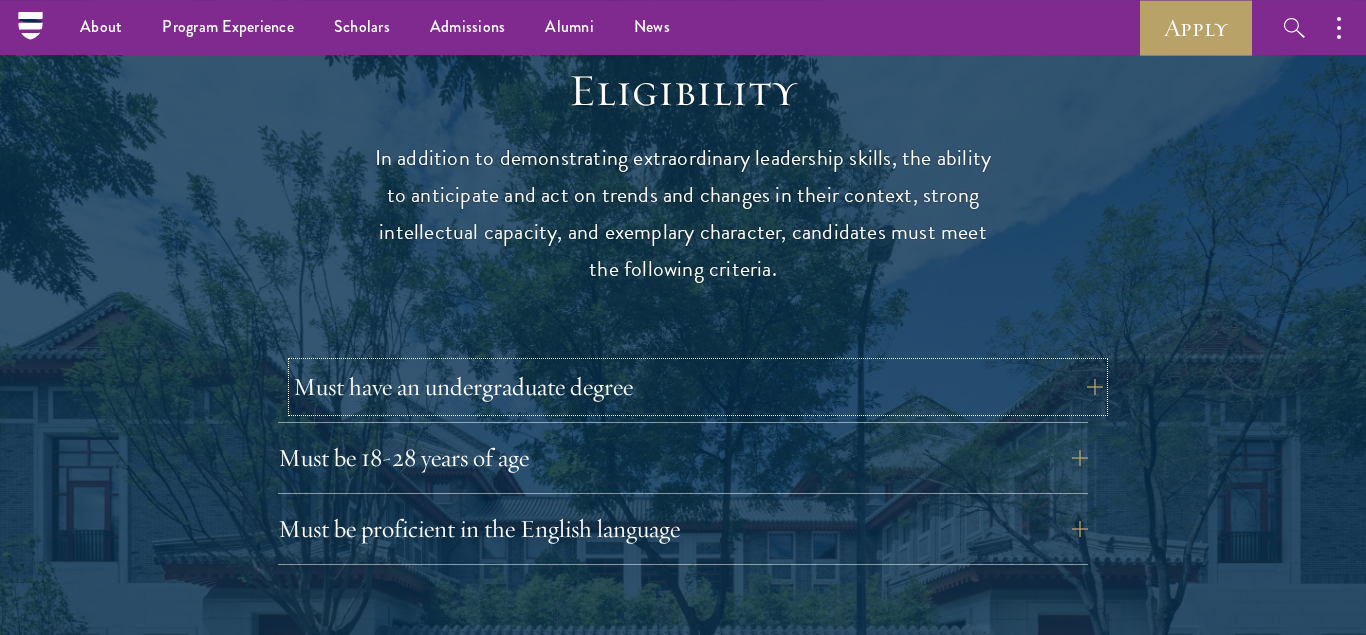 click on "Must have an undergraduate degree" at bounding box center [698, 387] 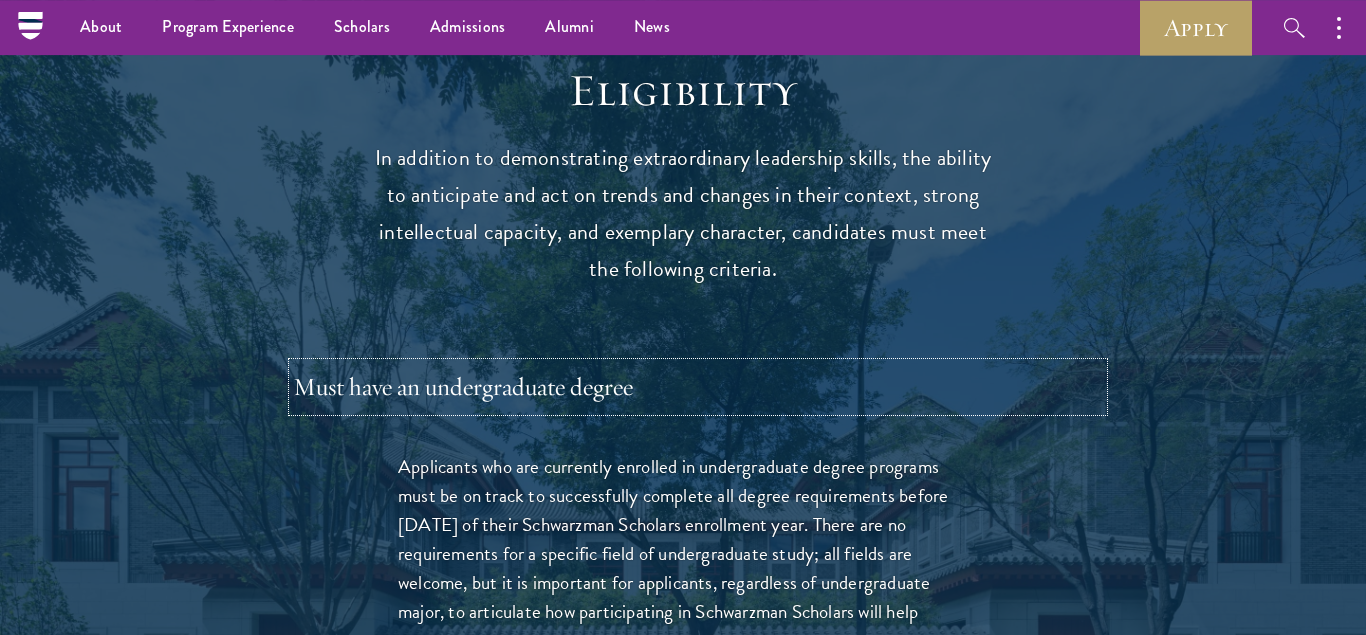 type 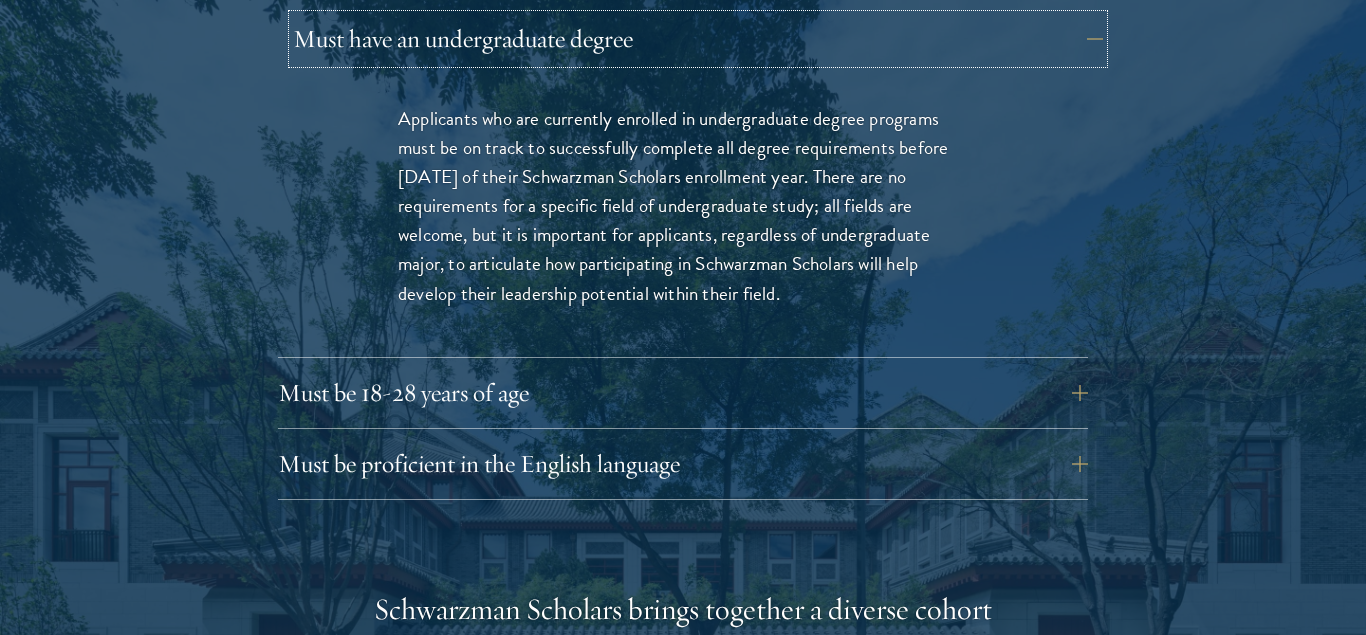 scroll, scrollTop: 2932, scrollLeft: 0, axis: vertical 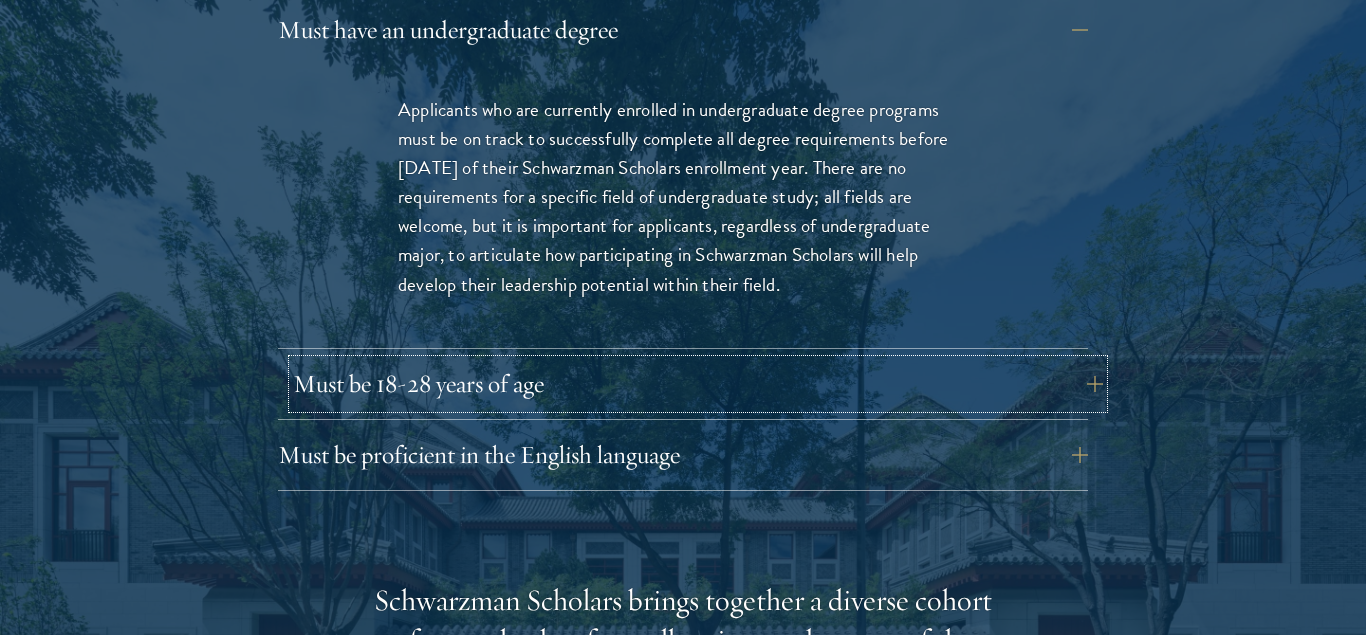click on "Must be 18-28 years of age" at bounding box center [698, 384] 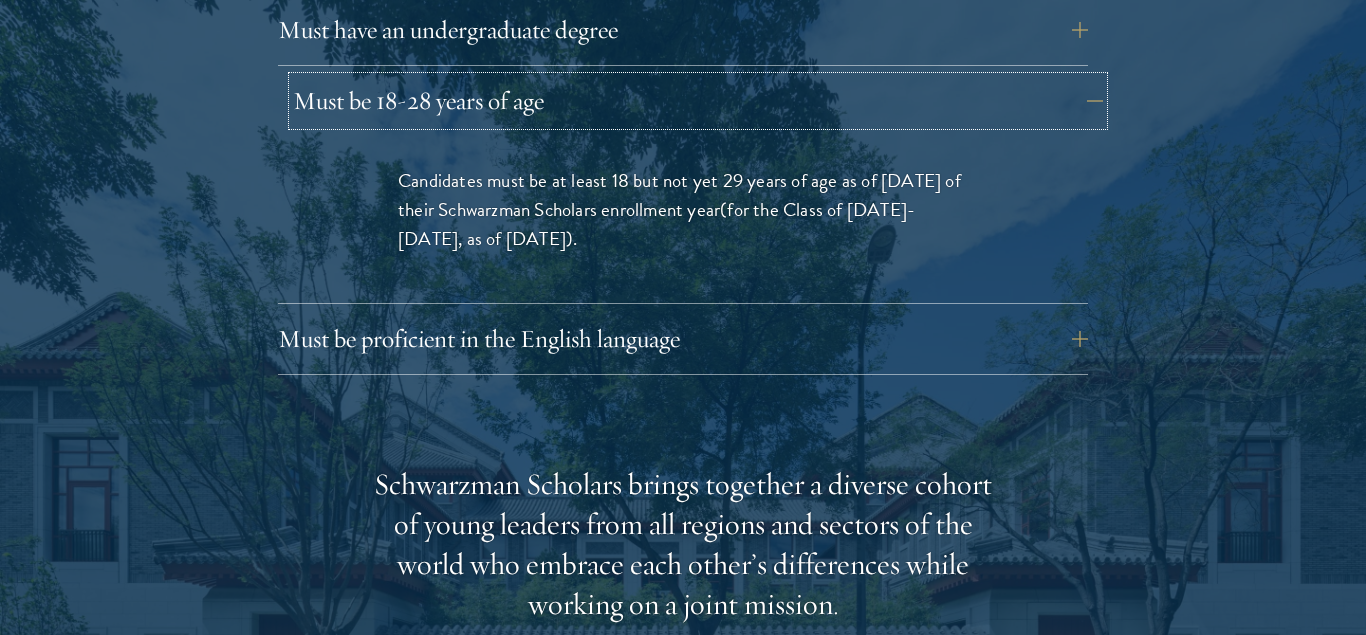 type 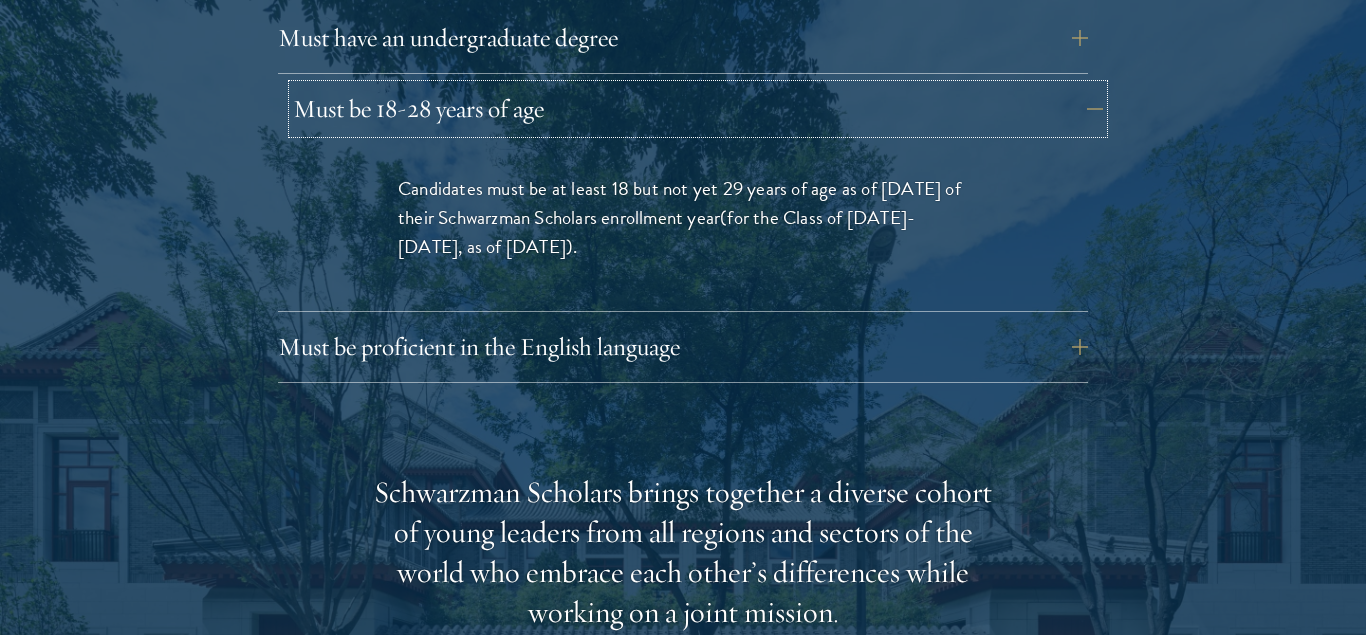 scroll, scrollTop: 2932, scrollLeft: 0, axis: vertical 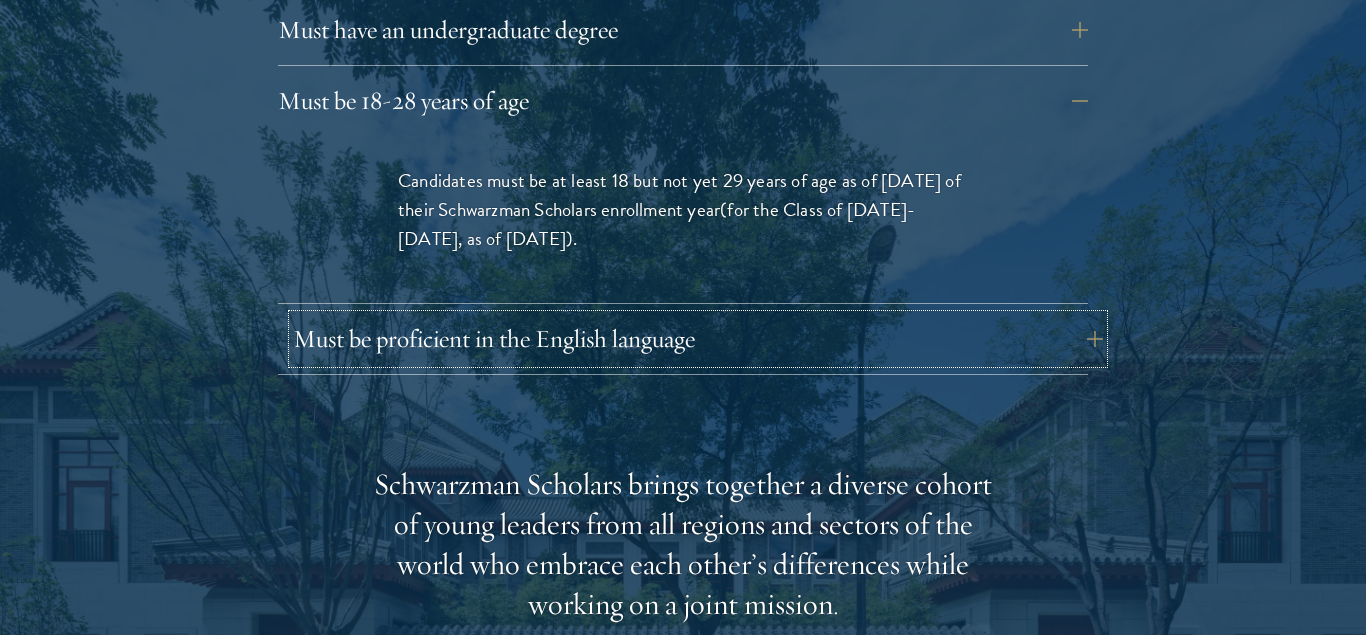 click on "Must be proficient in the English language" at bounding box center [698, 339] 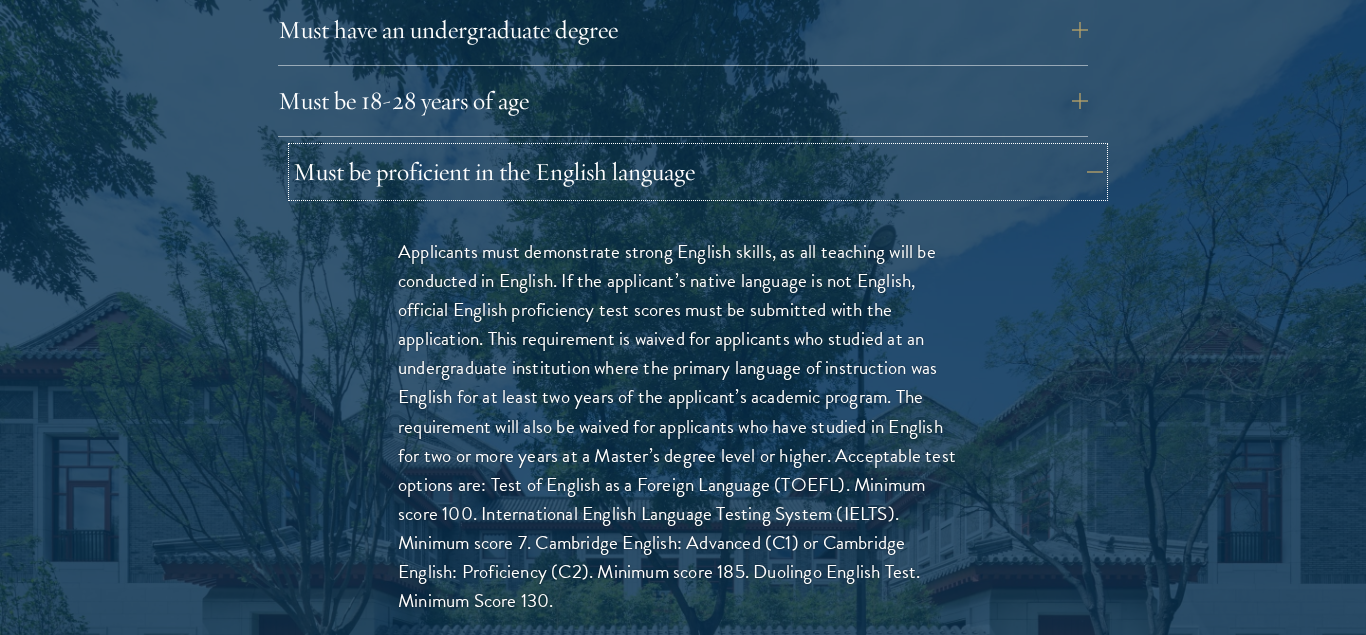 type 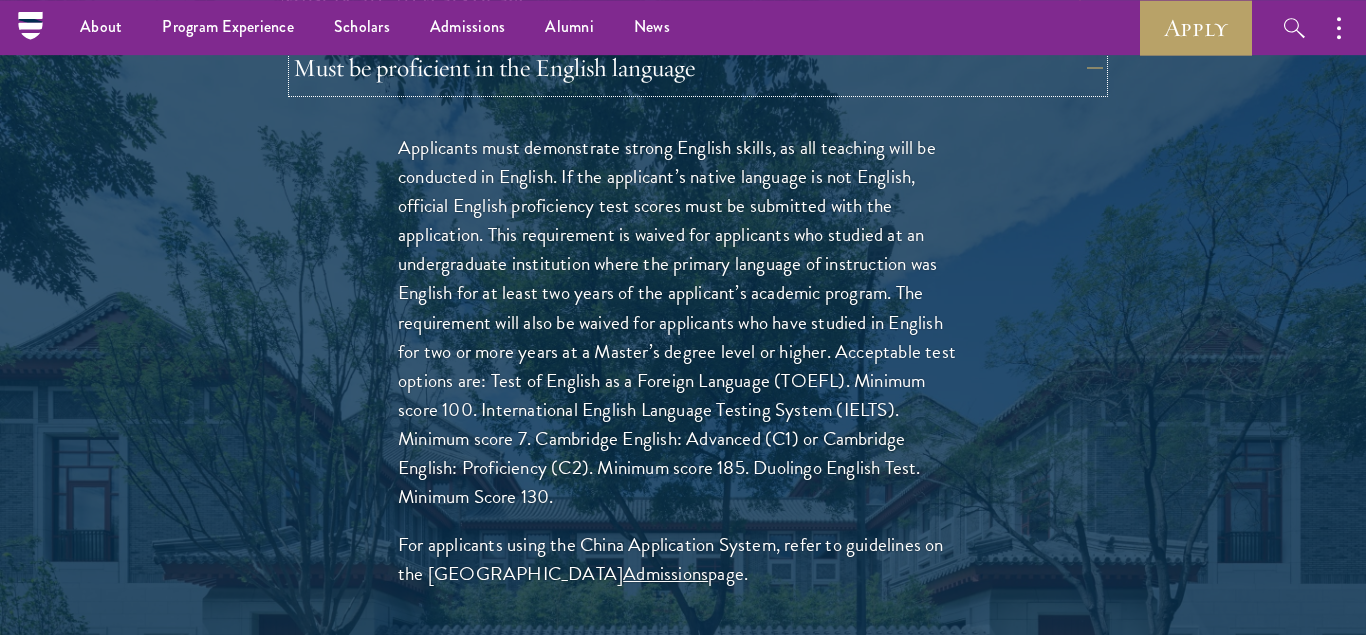 scroll, scrollTop: 3034, scrollLeft: 0, axis: vertical 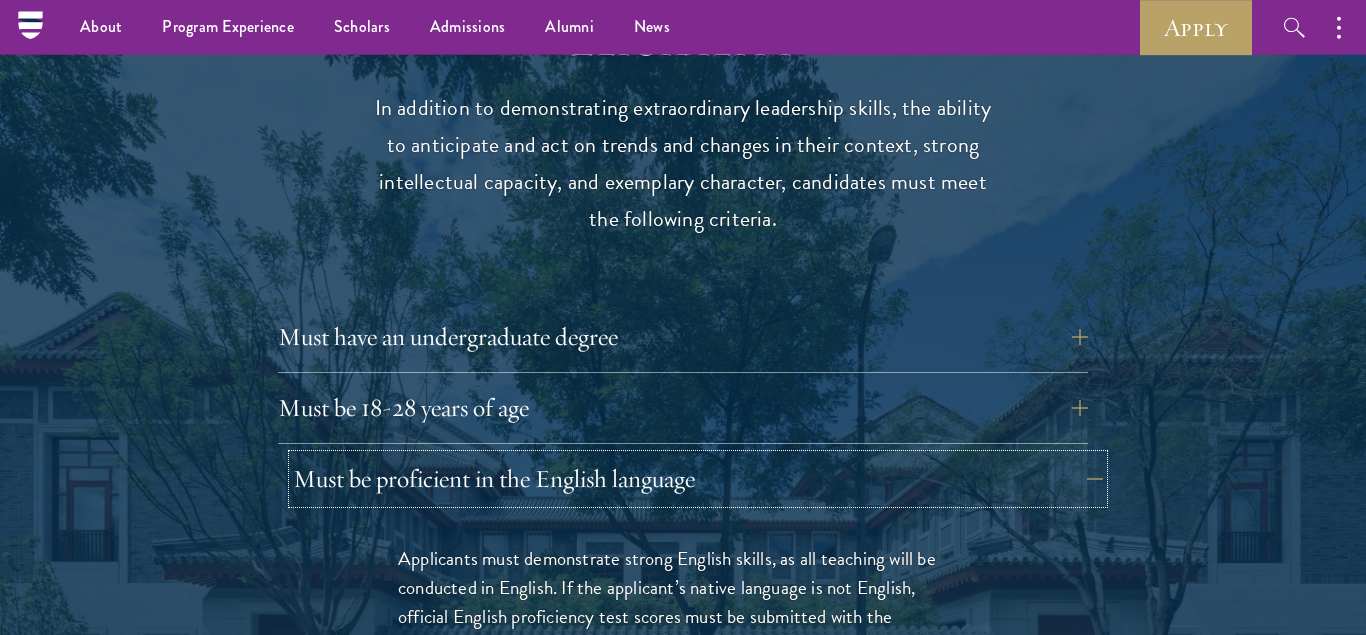 click on "Must be proficient in the English language" at bounding box center [698, 479] 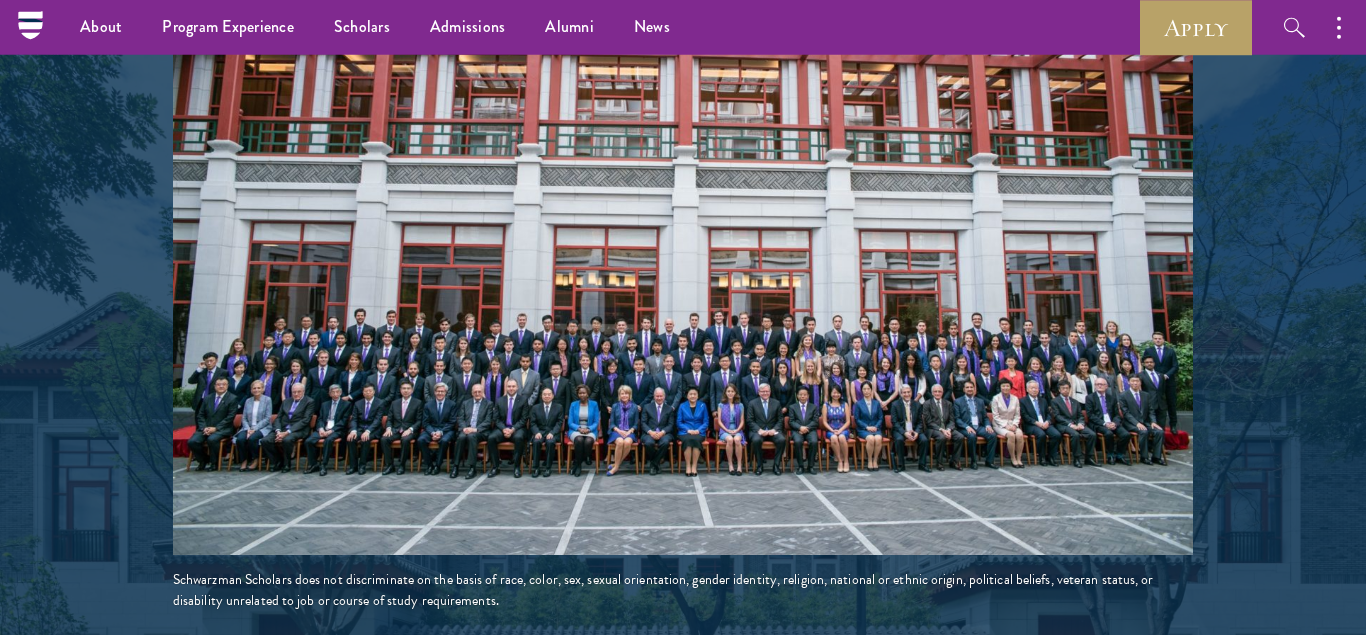 scroll, scrollTop: 3427, scrollLeft: 0, axis: vertical 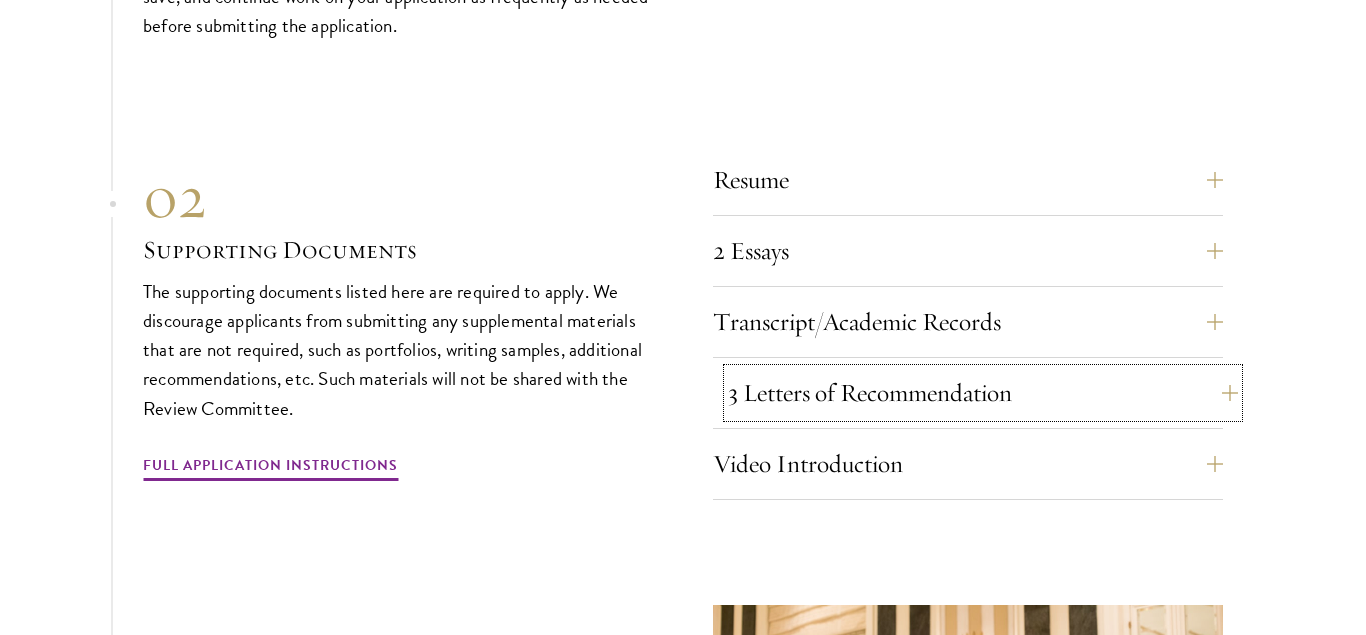 click on "3 Letters of Recommendation" at bounding box center [983, 393] 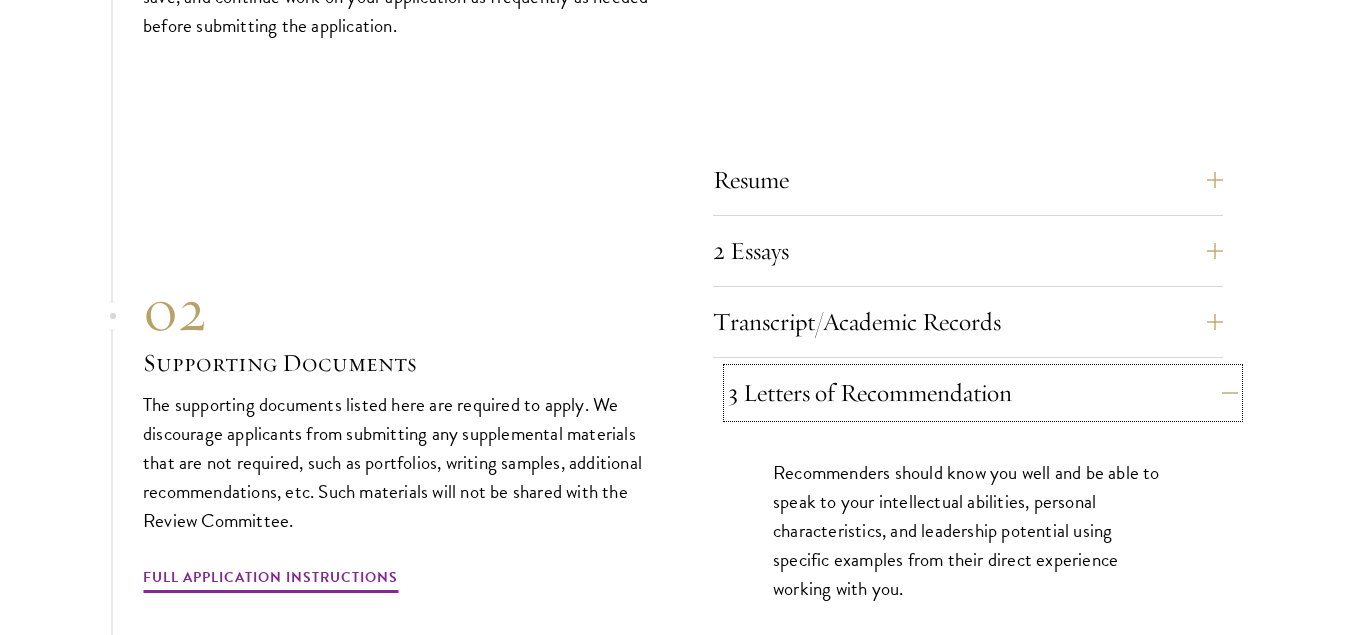 type 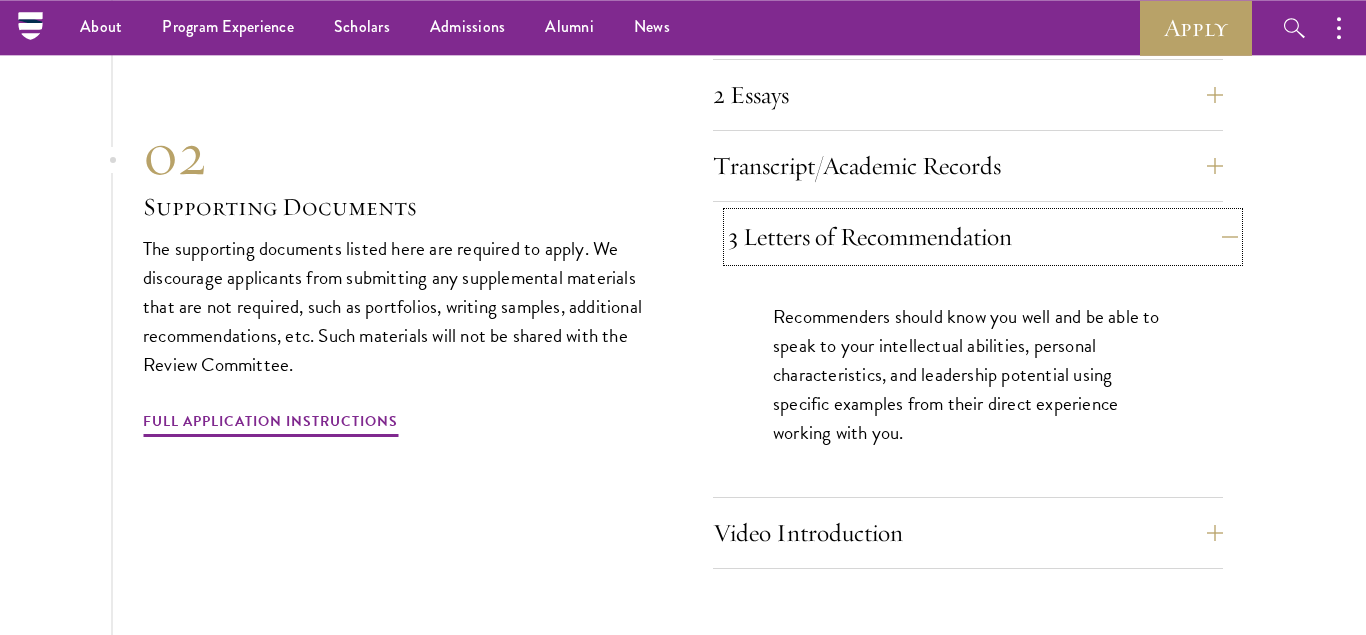 scroll, scrollTop: 6928, scrollLeft: 0, axis: vertical 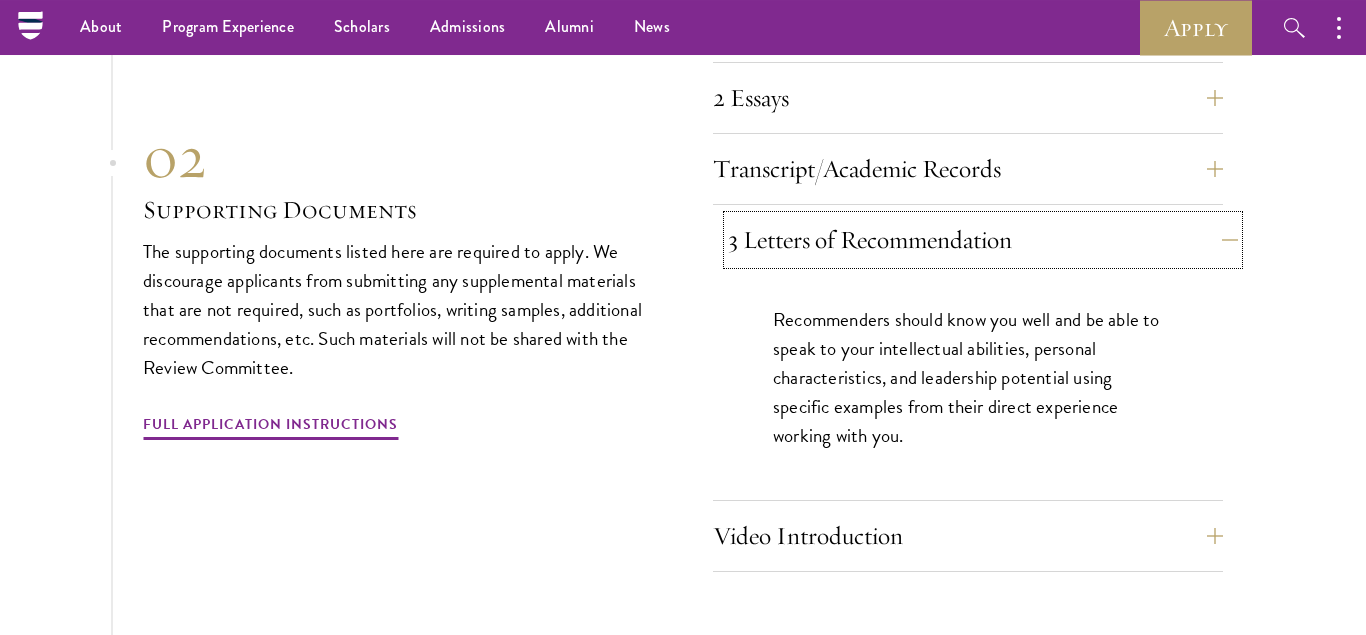 click on "3 Letters of Recommendation" at bounding box center [983, 240] 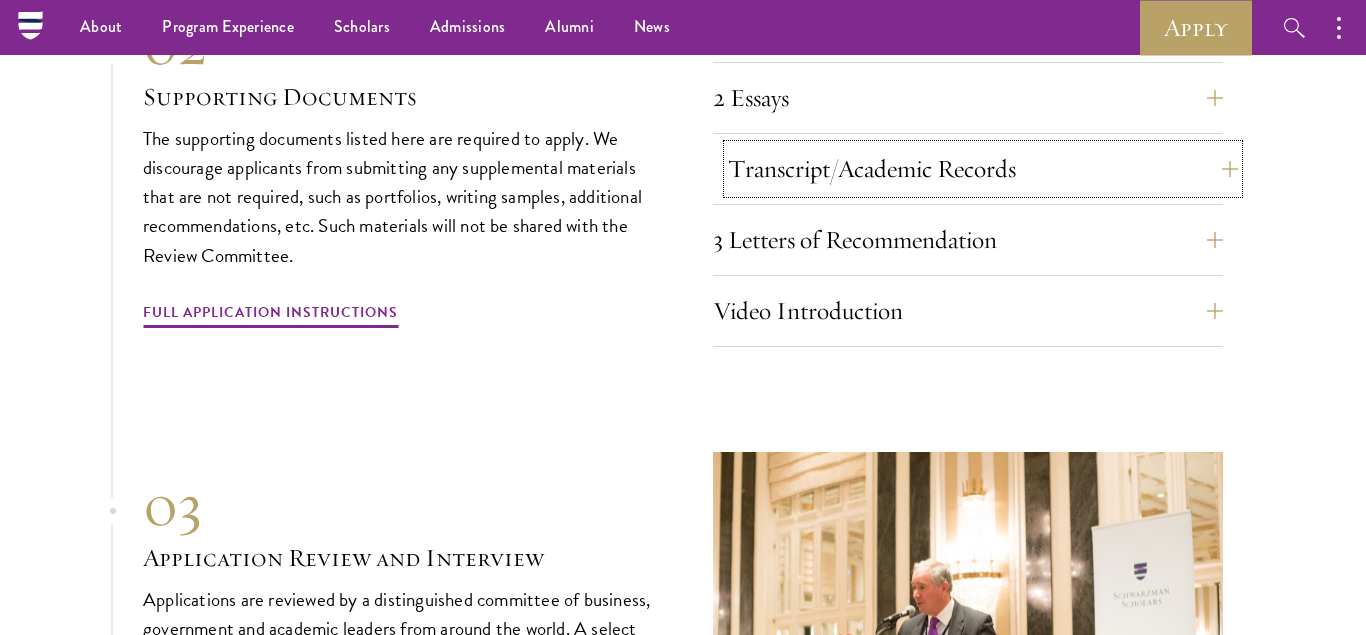 click on "Transcript/Academic Records" at bounding box center [983, 169] 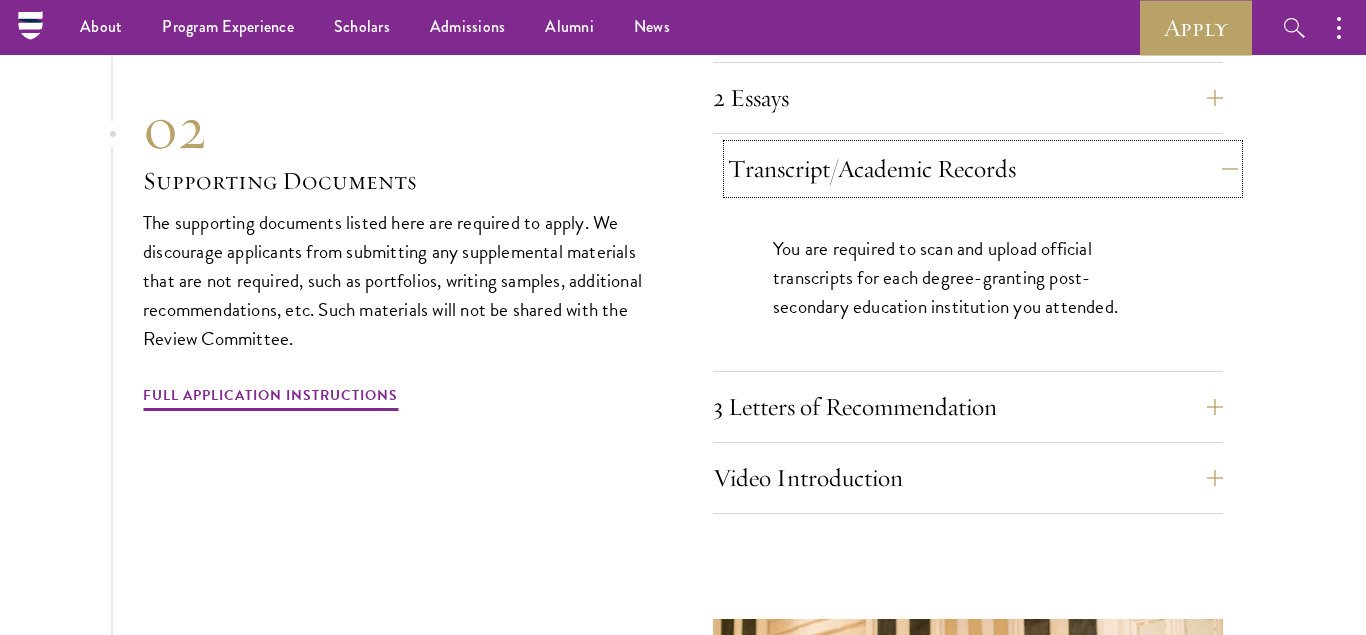 click on "Transcript/Academic Records" at bounding box center (983, 169) 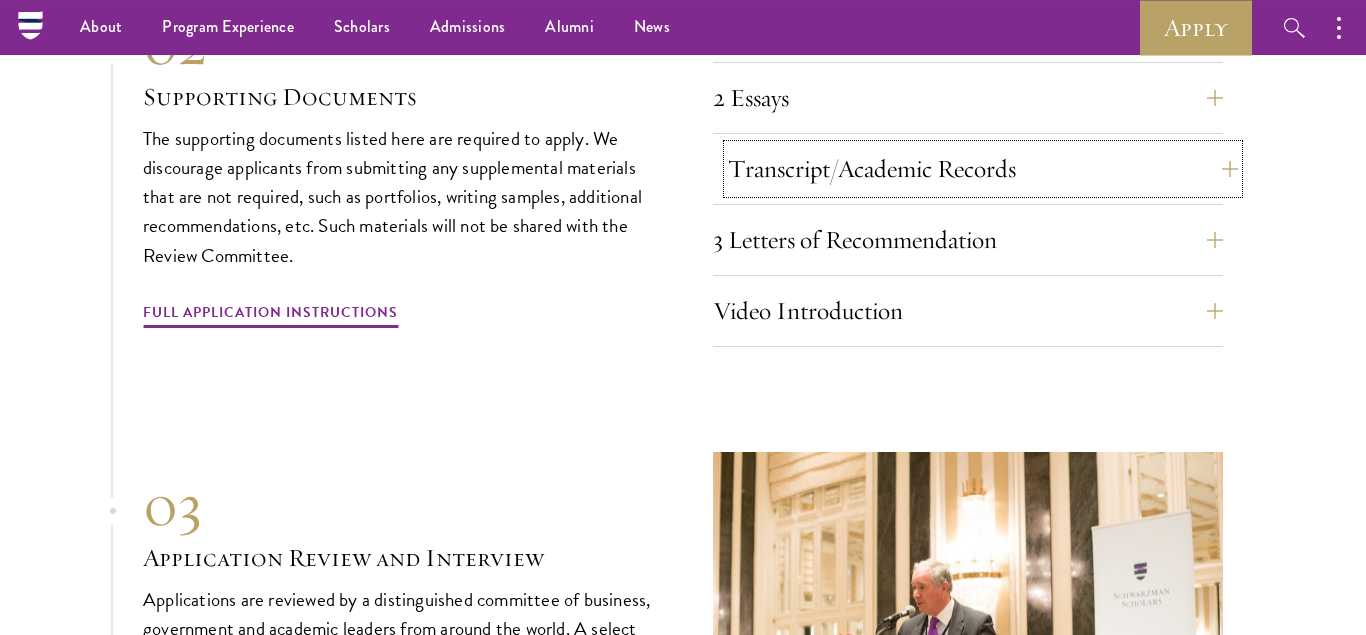 type 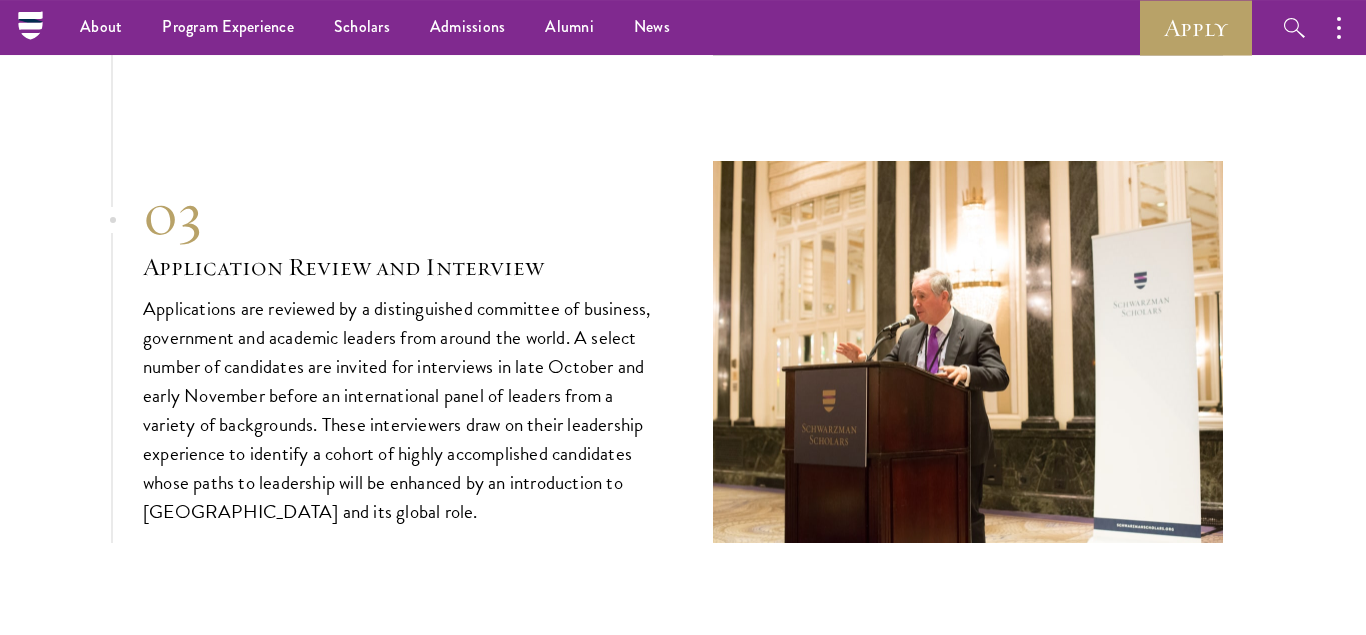scroll, scrollTop: 7132, scrollLeft: 0, axis: vertical 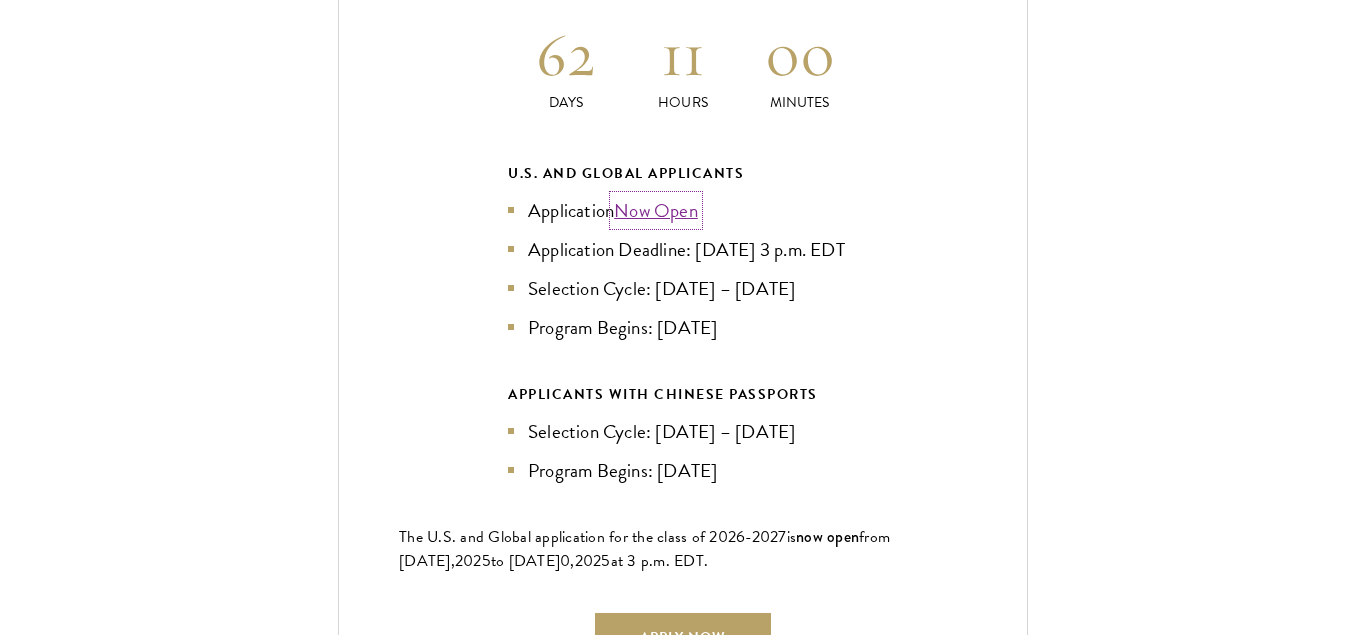 click on "Now Open" at bounding box center [656, 210] 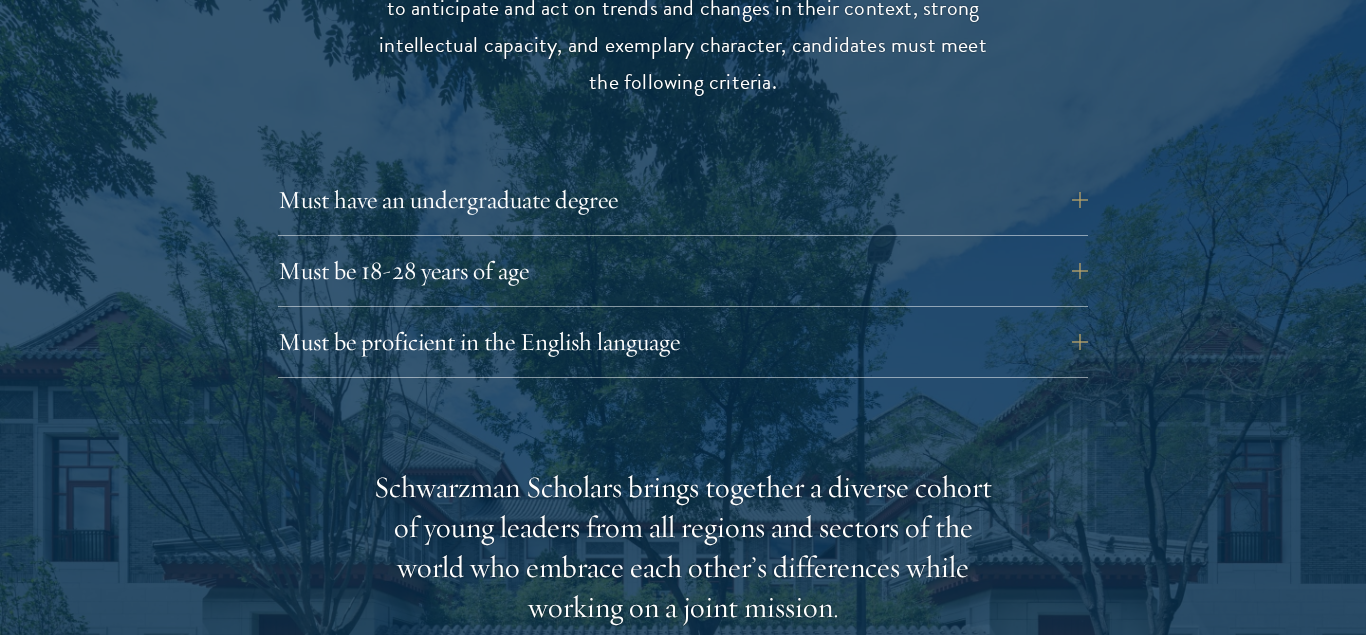 scroll, scrollTop: 2825, scrollLeft: 0, axis: vertical 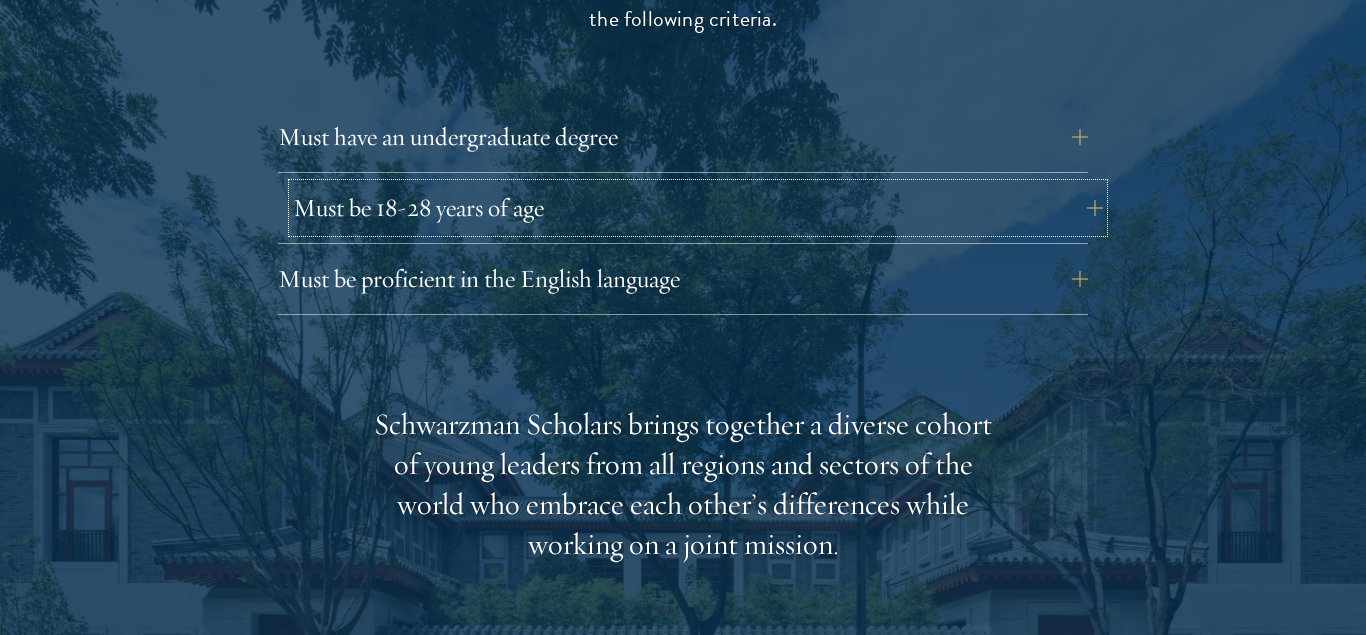click on "Must be 18-28 years of age" at bounding box center [698, 208] 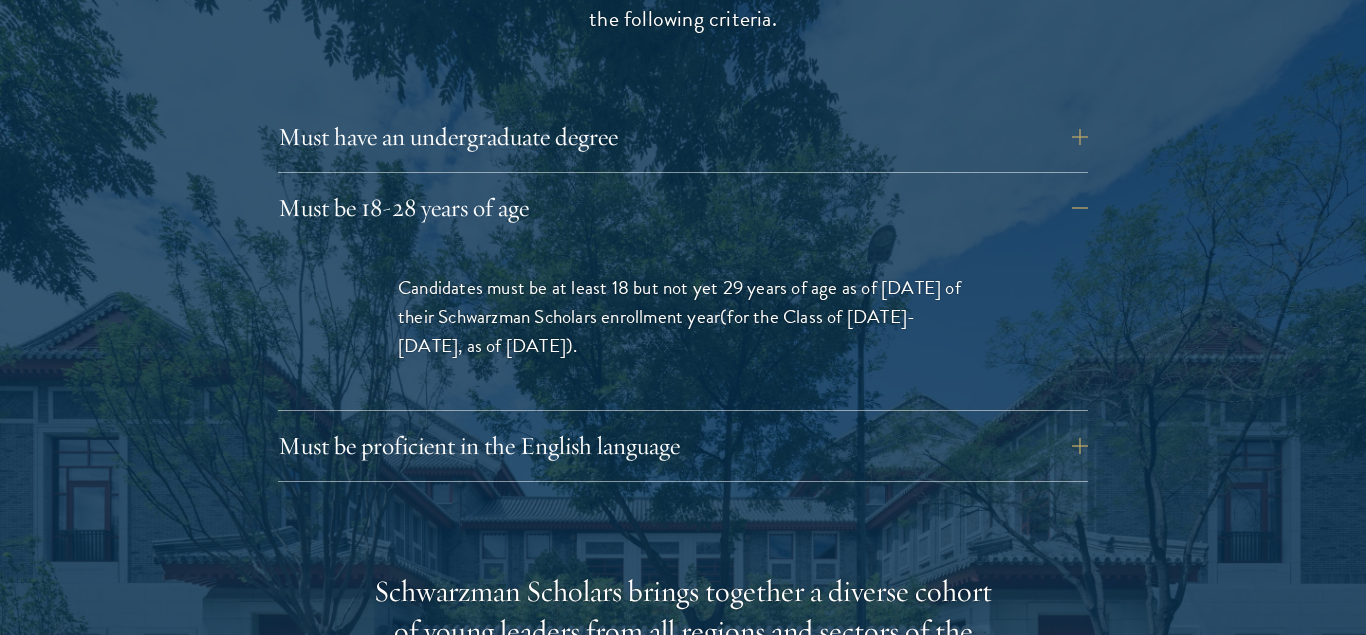 click at bounding box center (683, 605) 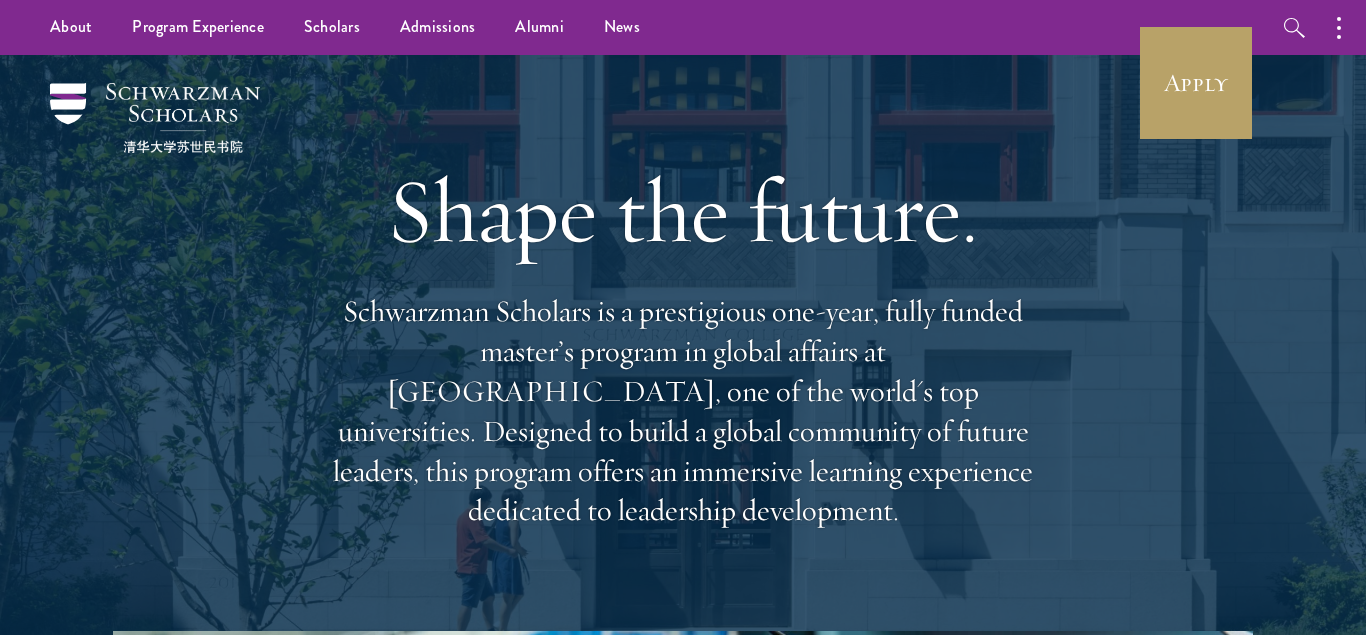 scroll, scrollTop: 0, scrollLeft: 0, axis: both 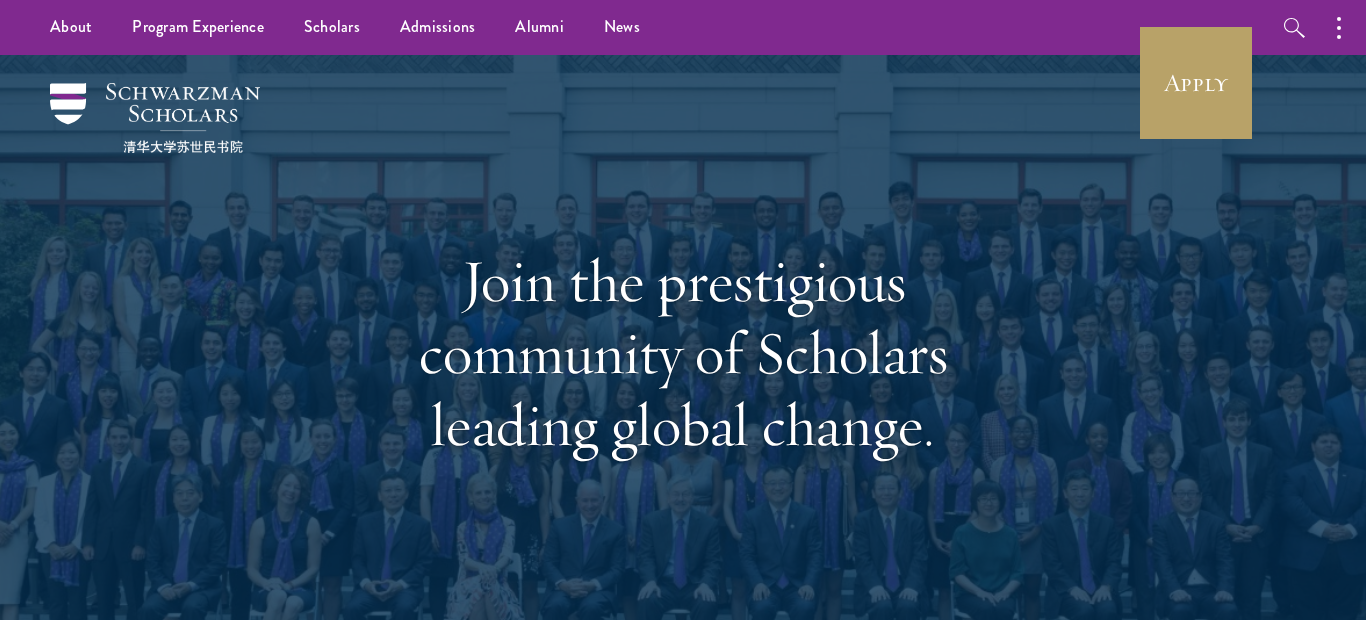 select on "AF" 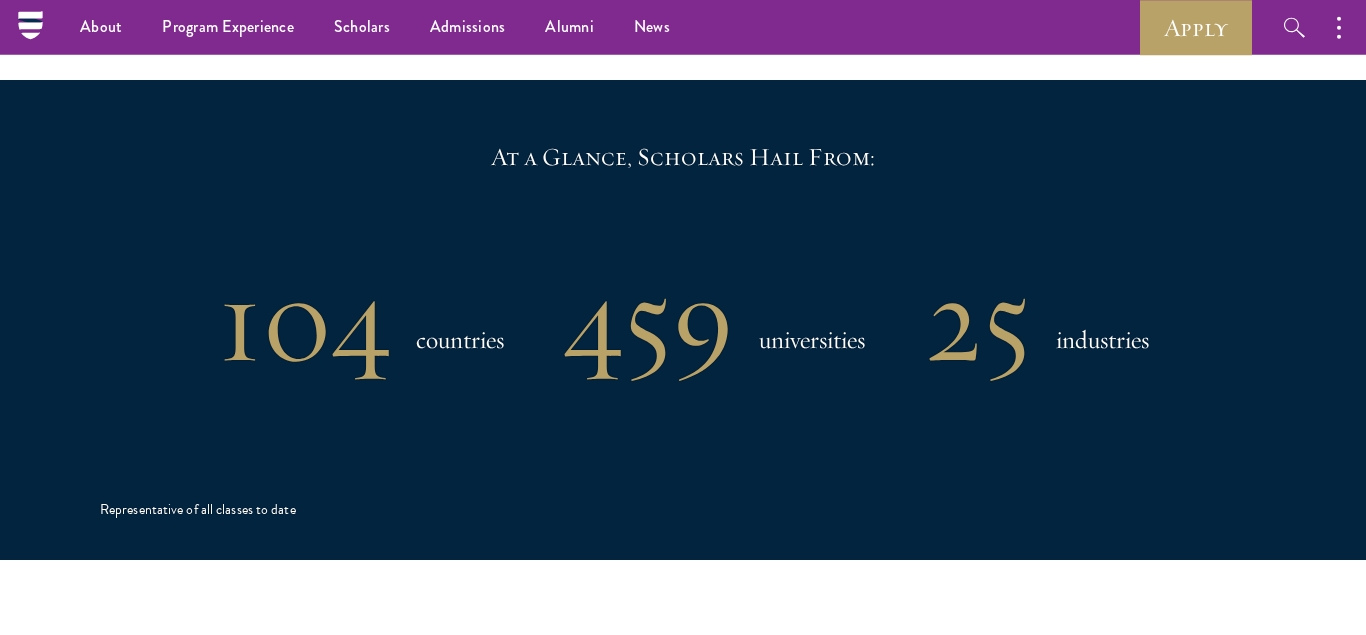 scroll, scrollTop: 2578, scrollLeft: 0, axis: vertical 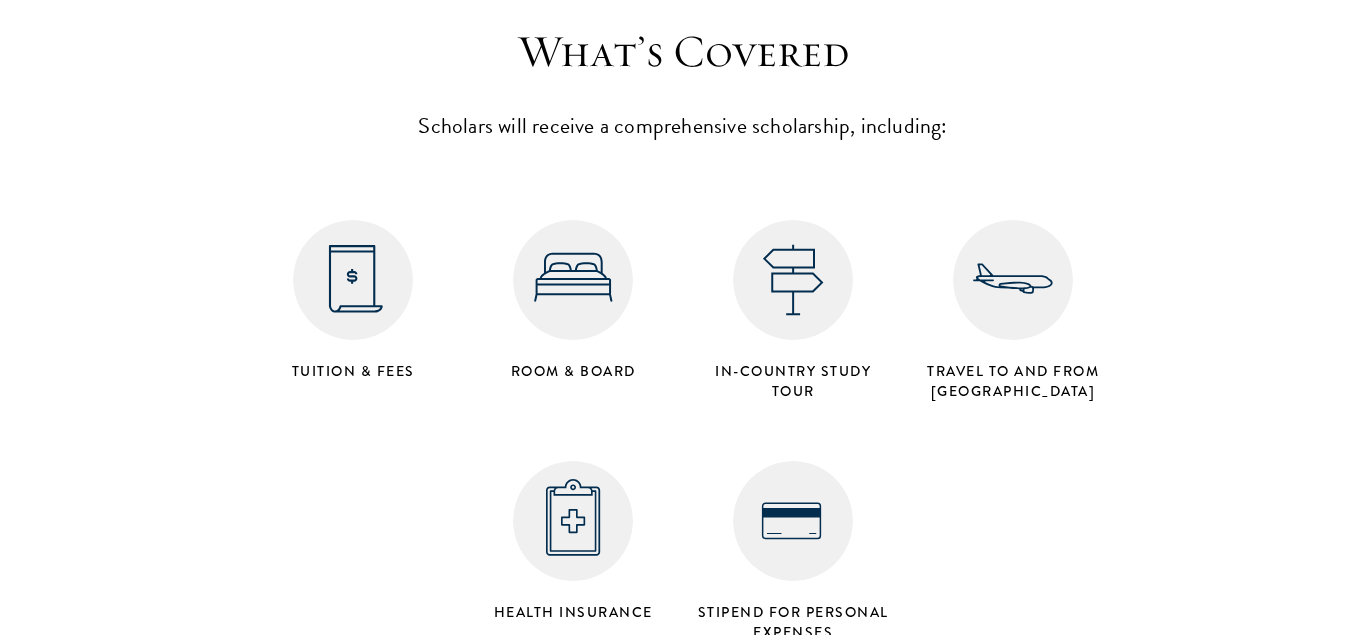 click on "Tuition & Fees
Room & Board
In-Country Study Tour
Travel To and From Beijing
Health Insurance
Stipend for Personal Expenses" at bounding box center (683, 411) 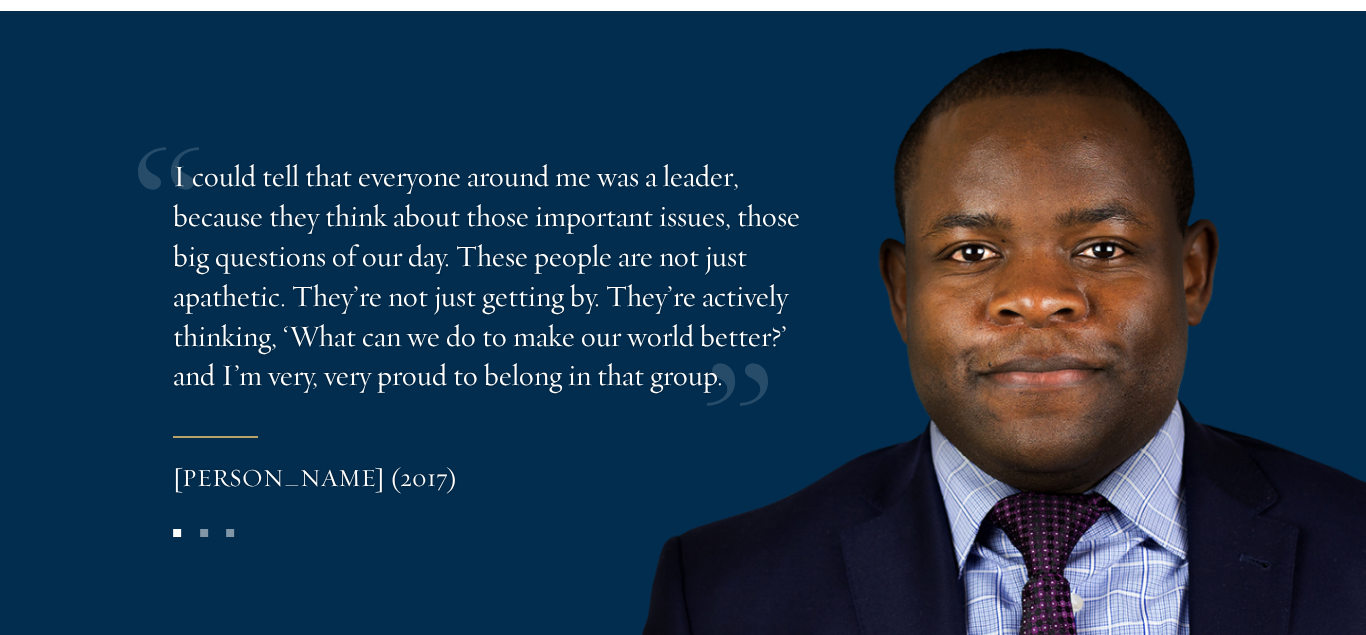 scroll, scrollTop: 4141, scrollLeft: 0, axis: vertical 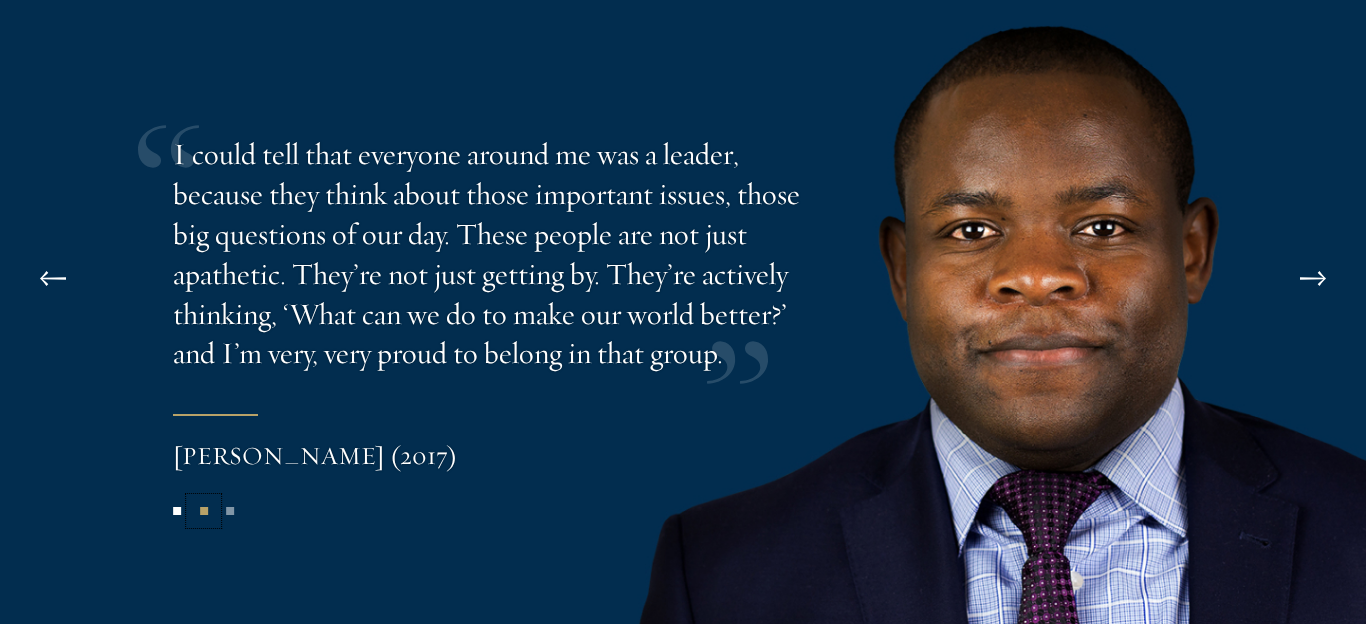 click on "2" at bounding box center [204, 511] 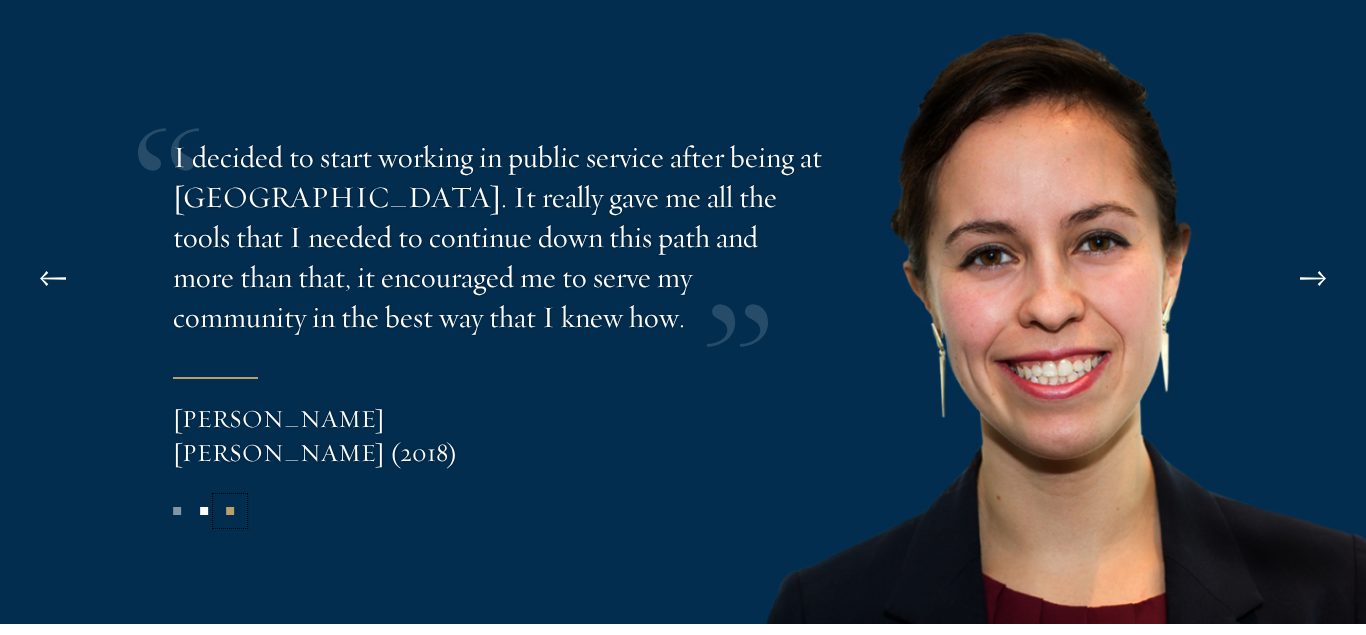 click on "3" at bounding box center (230, 511) 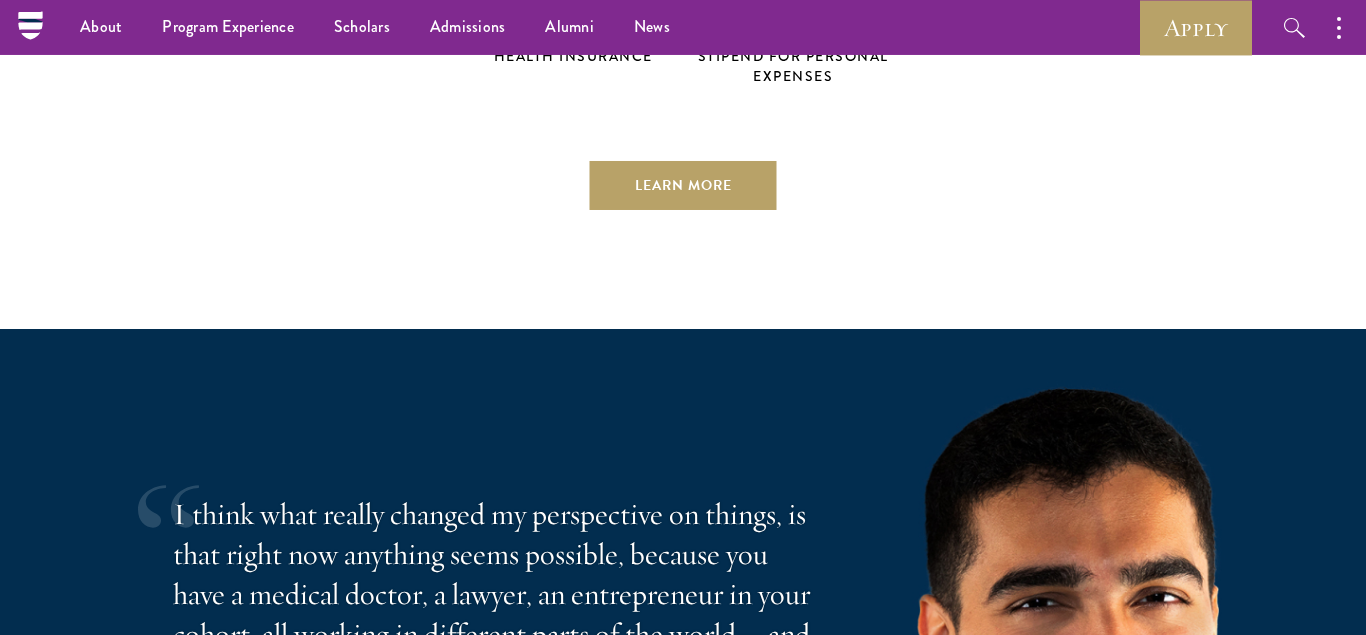 scroll, scrollTop: 3336, scrollLeft: 0, axis: vertical 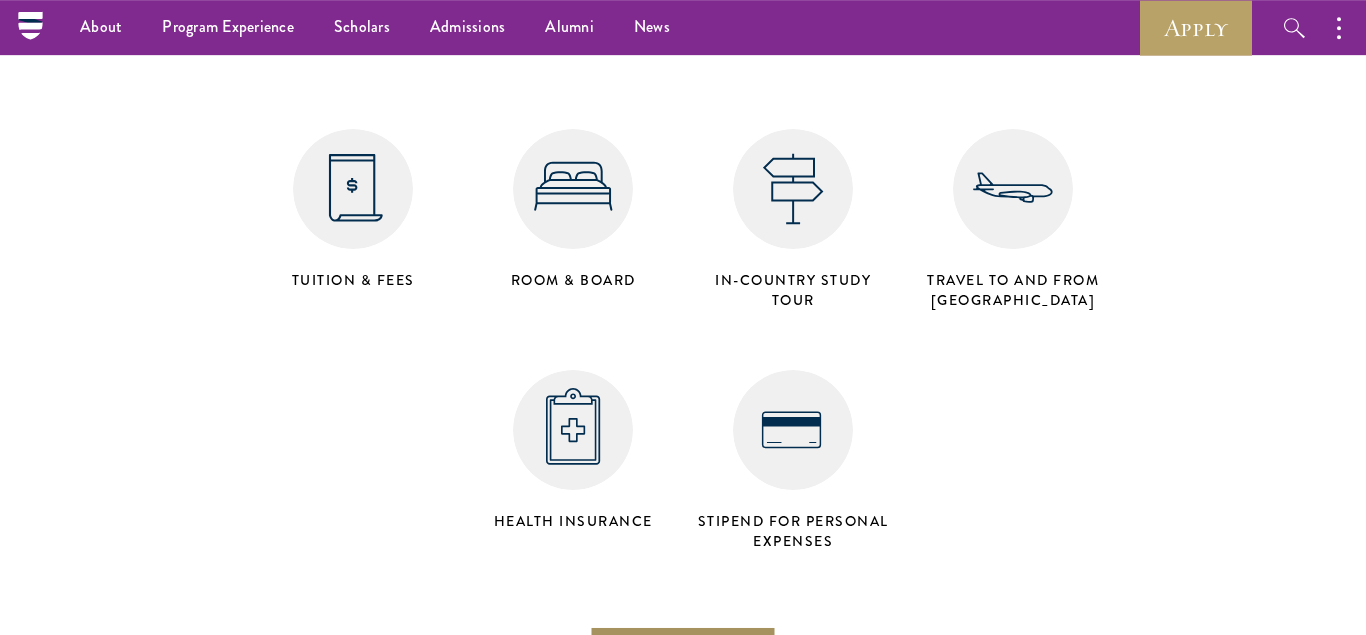 click on "Learn More" at bounding box center (683, 650) 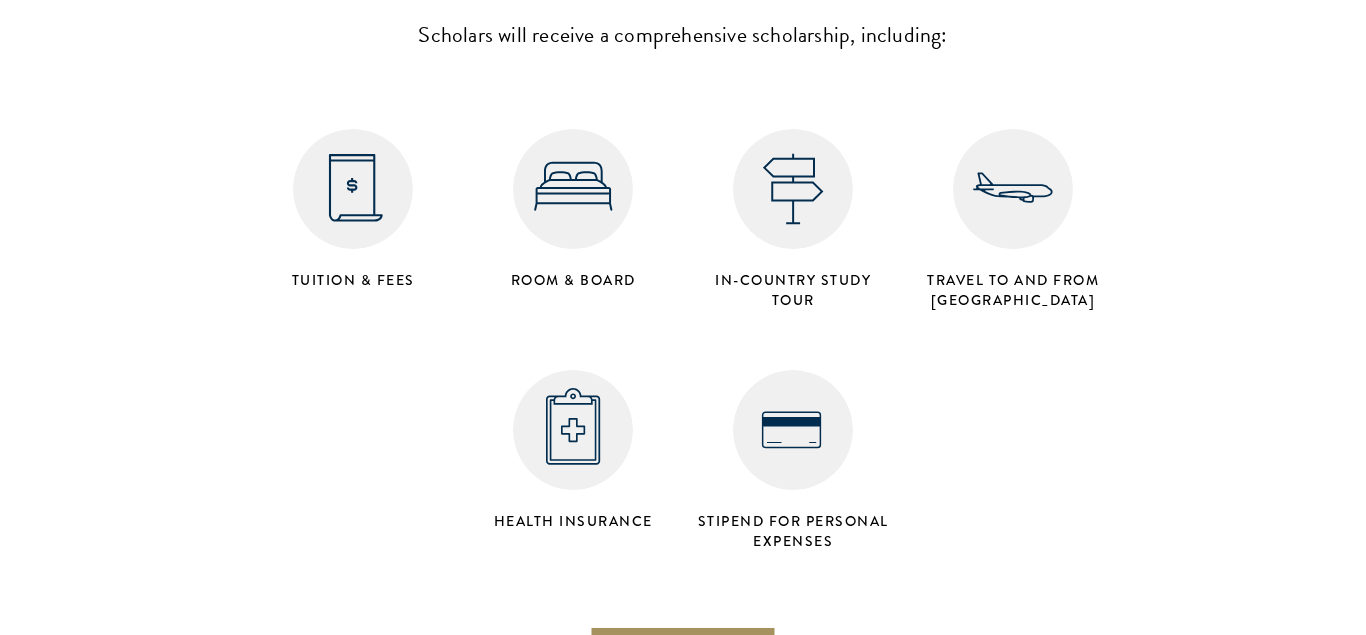 scroll, scrollTop: 5541, scrollLeft: 0, axis: vertical 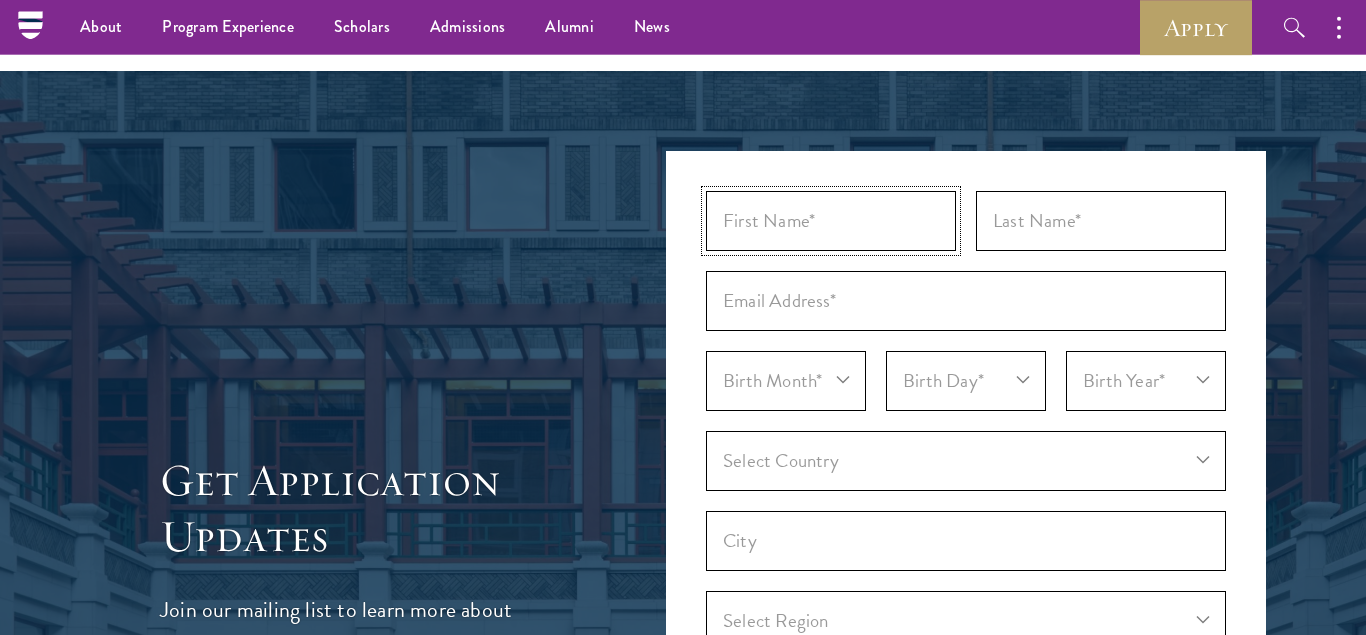 click at bounding box center (831, 221) 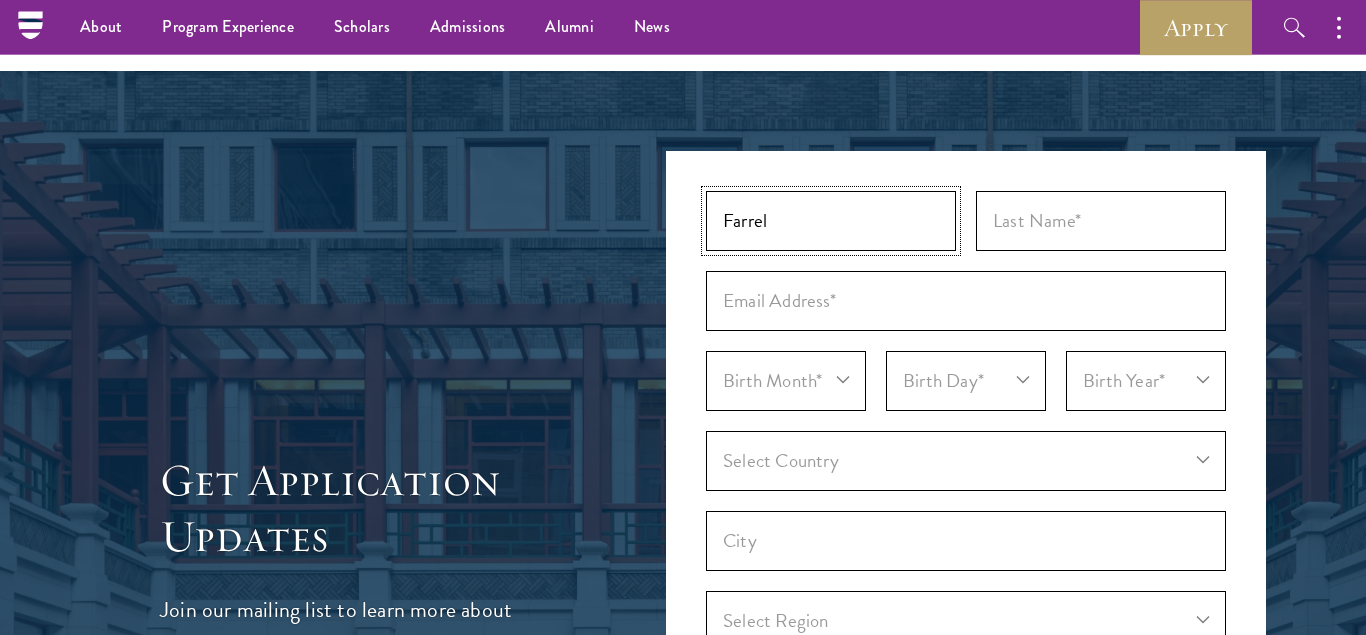 type on "Farrel" 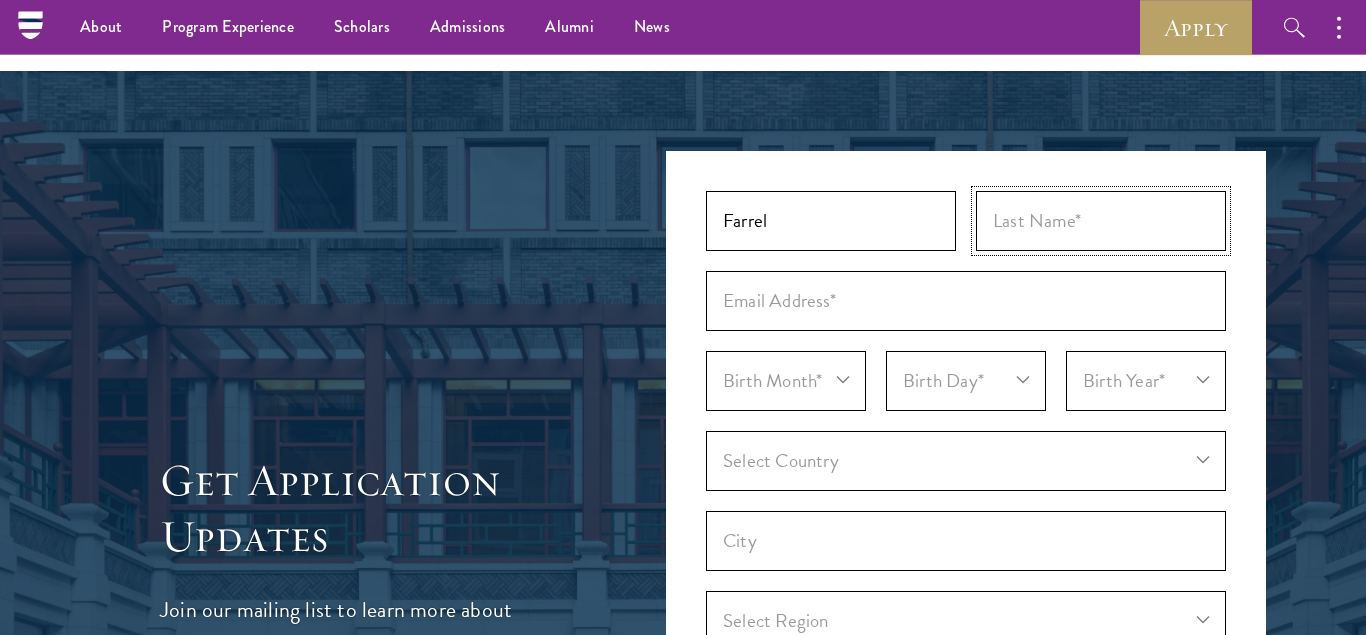 click at bounding box center (1101, 221) 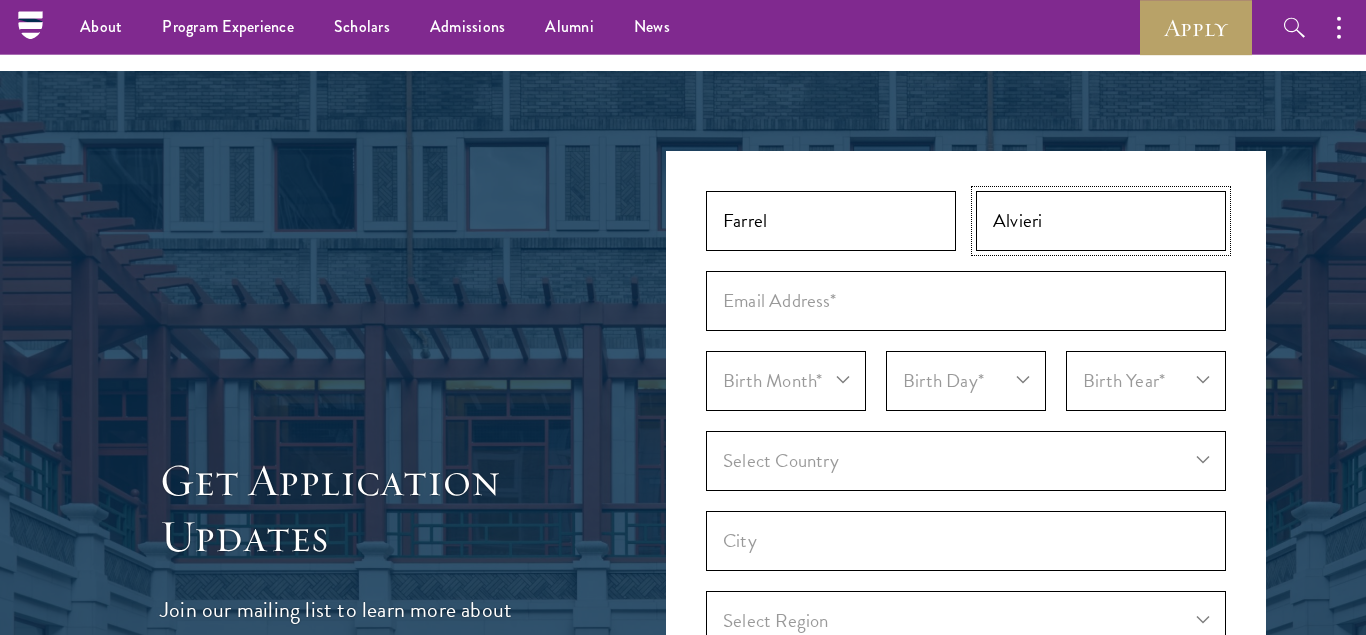 type on "Alvieri" 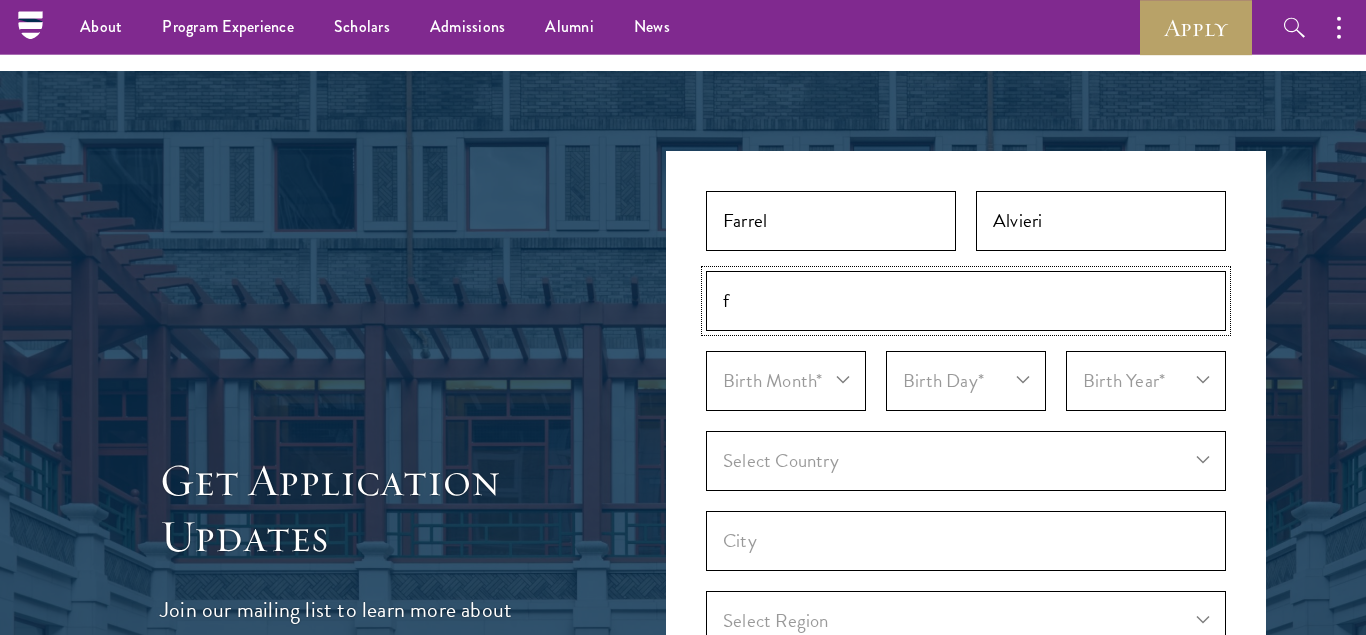 click on "f" at bounding box center [966, 301] 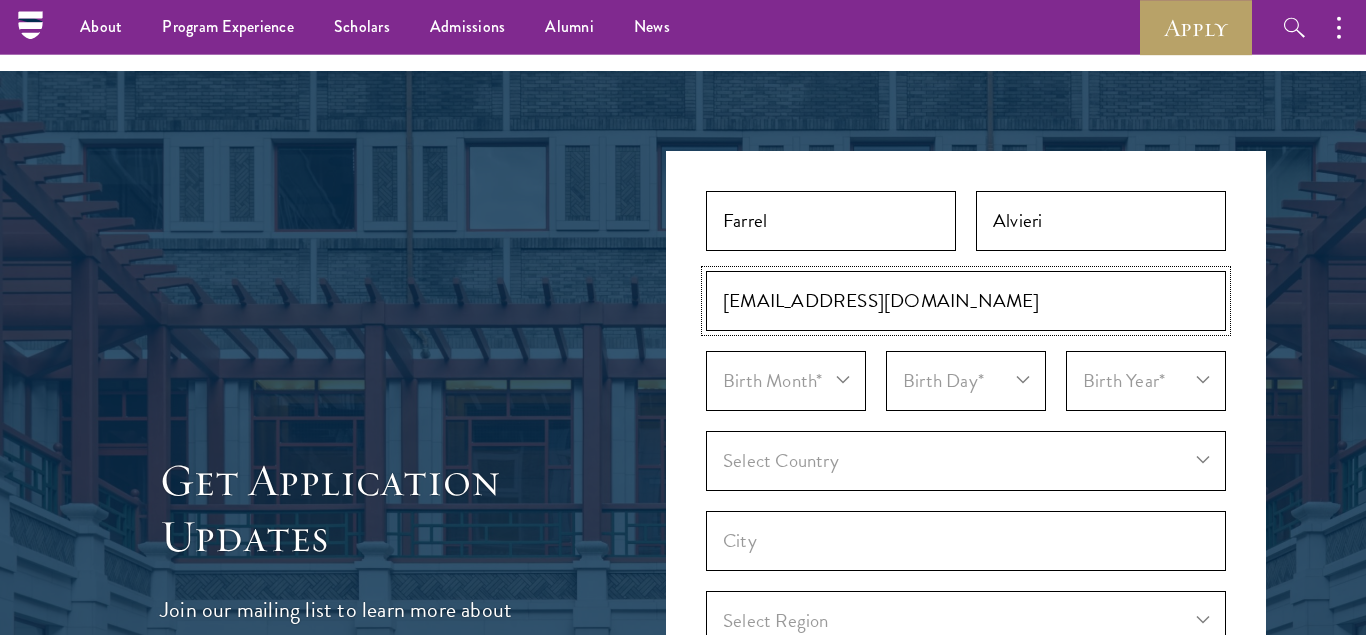 type on "farrelindonesian@gmail.com" 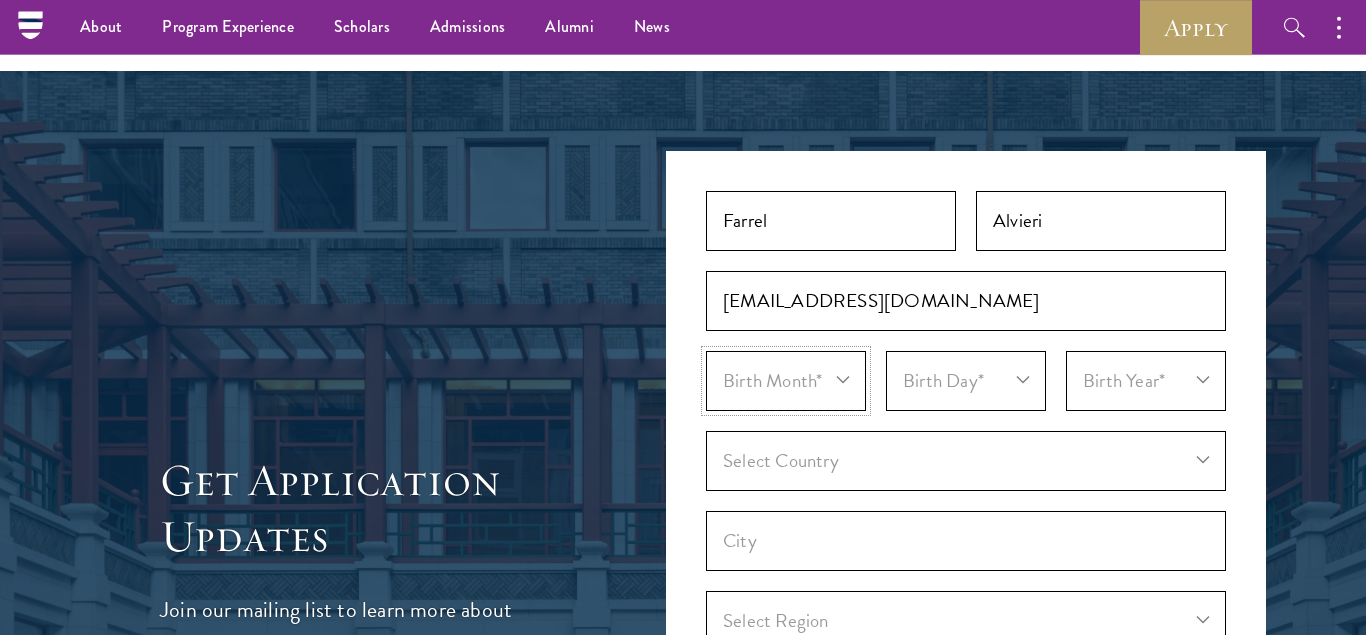 click on "Birth Month* January February March April May June July August September October November December" at bounding box center (786, 381) 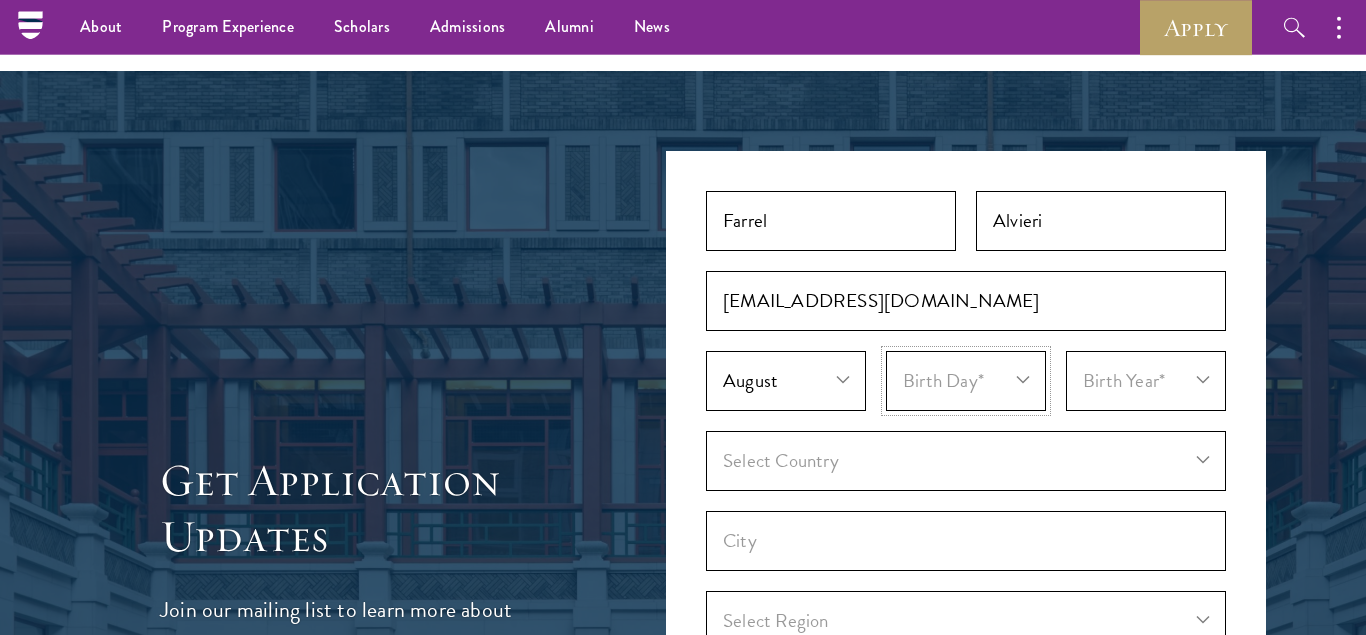 click on "Birth Day* 1 2 3 4 5 6 7 8 9 10 11 12 13 14 15 16 17 18 19 20 21 22 23 24 25 26 27 28 29 30 31" at bounding box center (966, 381) 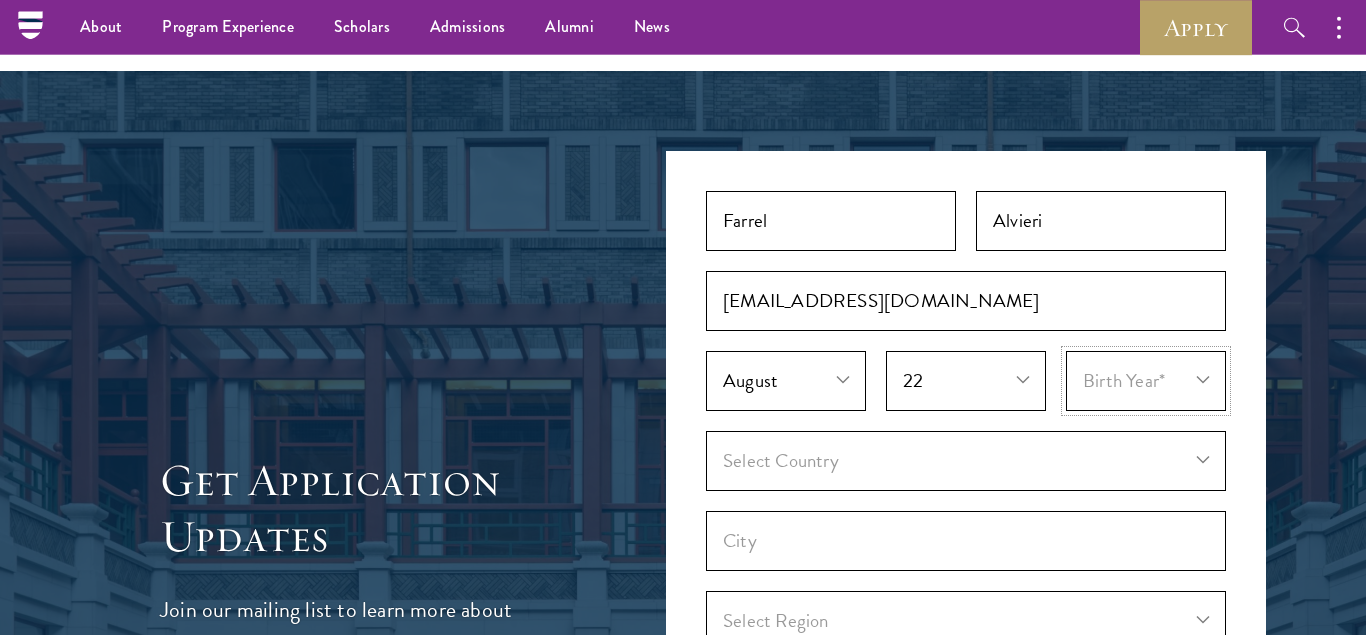 click on "Birth Year* 2025 2024 2023 2022 2021 2020 2019 2018 2017 2016 2015 2014 2013 2012 2011 2010 2009 2008 2007 2006 2005 2004 2003 2002 2001 2000 1999 1998 1997 1996 1995 1994 1993 1992 1991 1990 1989 1988 1987 1986 1985 1984 1983 1982 1981 1980 1979 1978 1977 1976 1975 1974 1973 1972 1971 1970 1969 1968 1967 1966 1965 1964 1963 1962 1961 1960 1959 1958 1957 1956 1955 1954 1953 1952 1951 1950 1949 1948 1947 1946 1945 1944 1943 1942 1941 1940 1939 1938 1937 1936 1935 1934 1933 1932 1931 1930 1929 1928 1927 1926 1925 1924 1923 1922 1921 1920 1919 1918 1917 1916 1915 1914 1913 1912 1911 1910 1909 1908 1907 1906 1905 1904 1903 1902 1901 1900" at bounding box center (1146, 381) 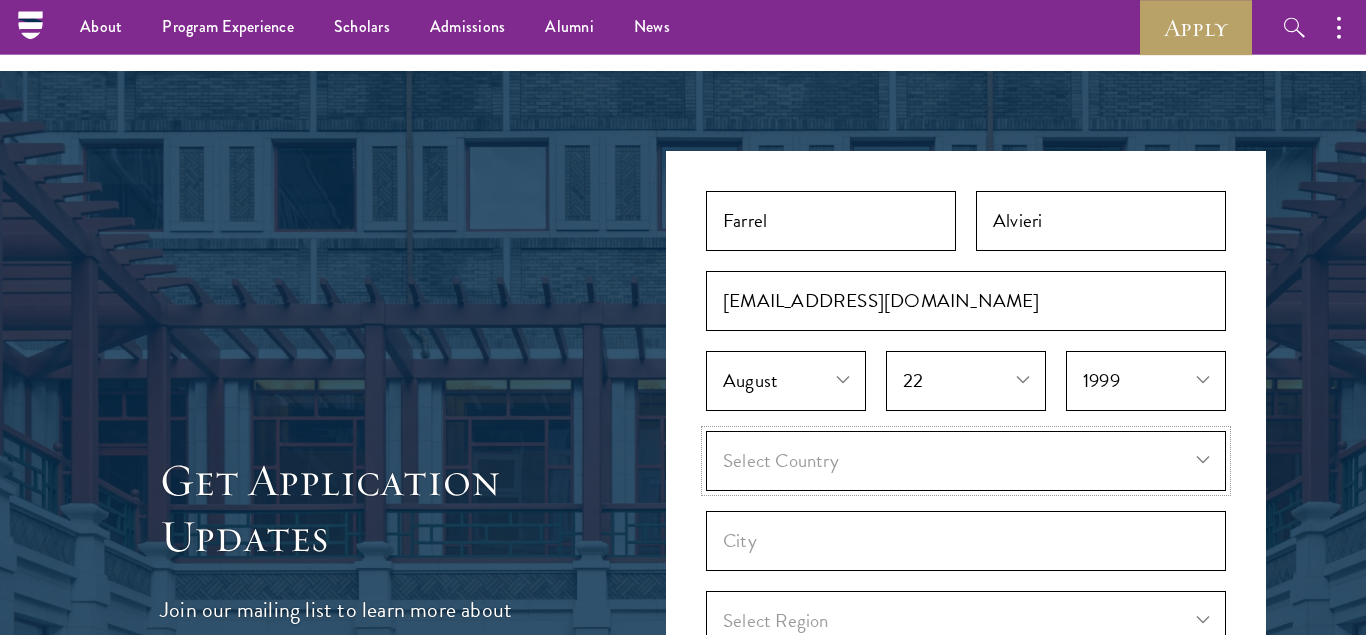 click on "Select Country Afghanistan Aland Islands Albania Algeria Andorra Angola Anguilla Antigua and Barbuda Argentina Armenia Aruba Ashmore and Cartier Islands Australia Austria Azerbaijan Bahamas, The Bahrain Bangladesh Barbados Bassas Da India Belarus Belgium Belize Benin Bermuda Bhutan Bolivia Bonaire, Sint Eustatius, and ... Bosnia and Herzegovina Botswana Bouvet Island Brazil British Indian Ocean Territory British Virgin Islands Brunei Bulgaria Burkina Faso Burundi Cambodia Cameroon Canada Cape Verde Cayman Islands Central African Republic Chad Chile China Christmas Island Clipperton Island Cocos Islands (Keeling Islands) Colombia Comoros Congo (Brazzaville) Congo (Kinshasa) Cook Islands Coral Sea Islands Costa Rica Cote D'Ivoire Croatia Cuba Curacao Cyprus Czech Republic Denmark Djibouti Dominica Dominican Republic Ecuador Egypt El Salvador Equatorial Guinea Eritrea Estonia Eswatini Ethiopia Europa Island Falkland Islands (Islas Malvi... Faroe Islands Federated States of Micronesia Fiji Finland France Gabon" at bounding box center (966, 461) 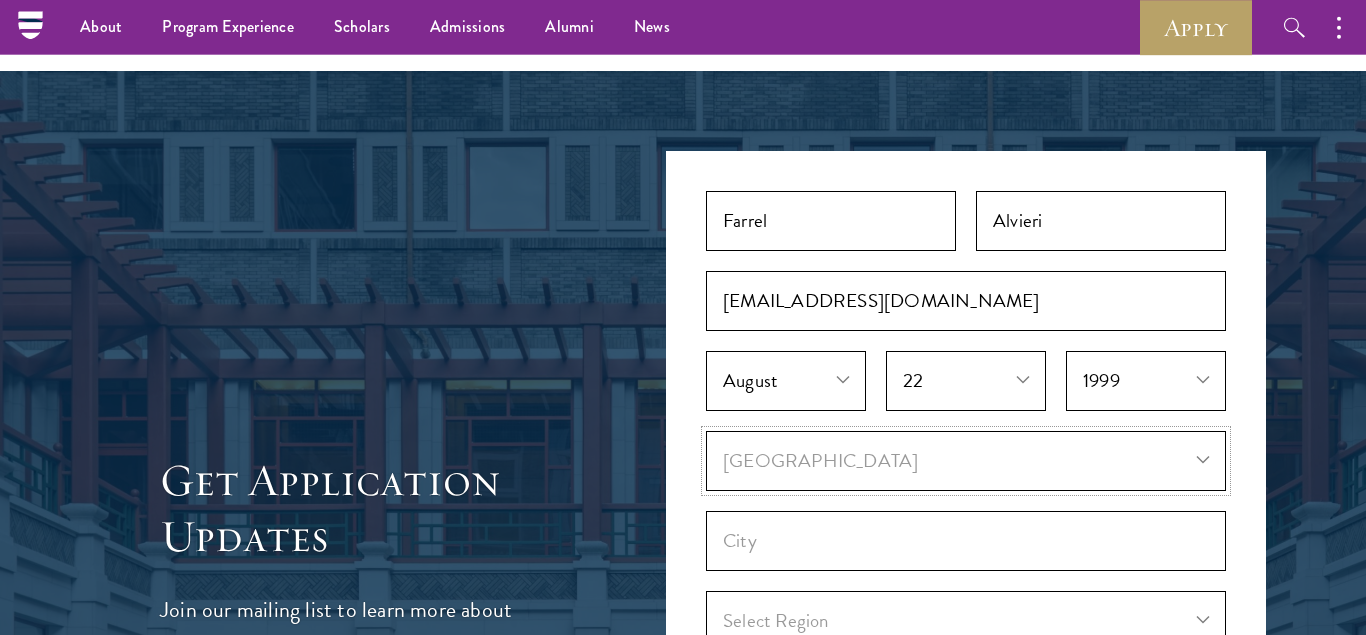 select 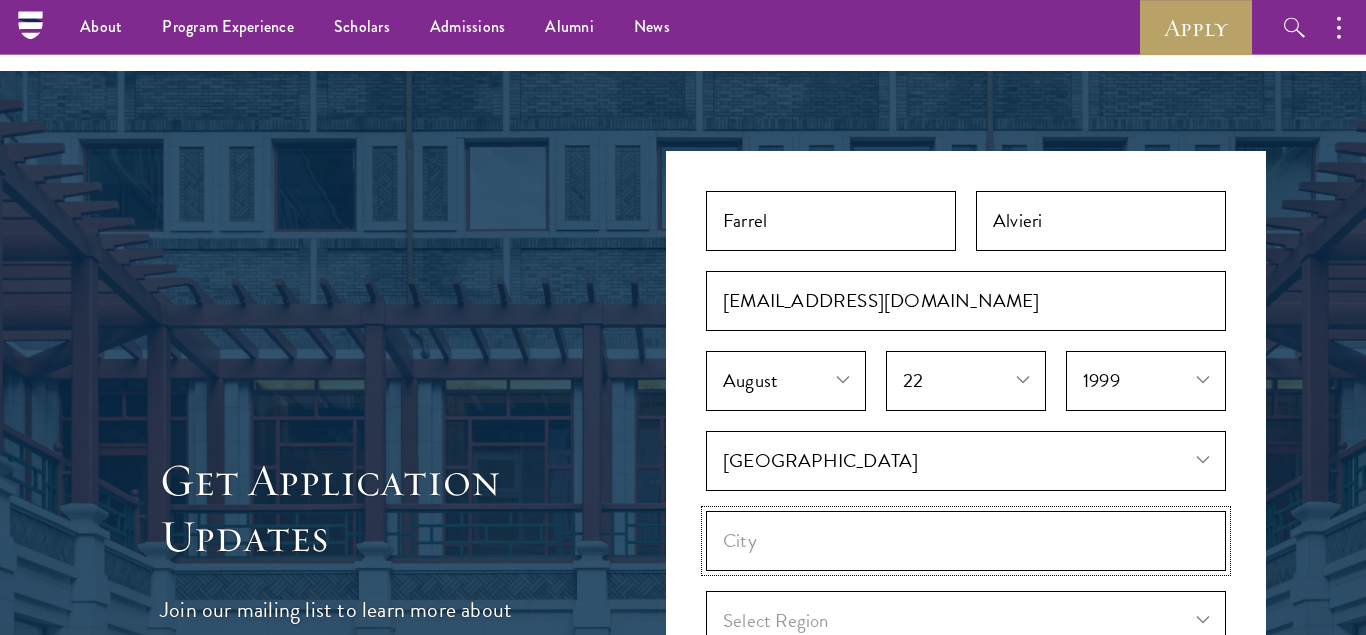 click on "City" at bounding box center (966, 541) 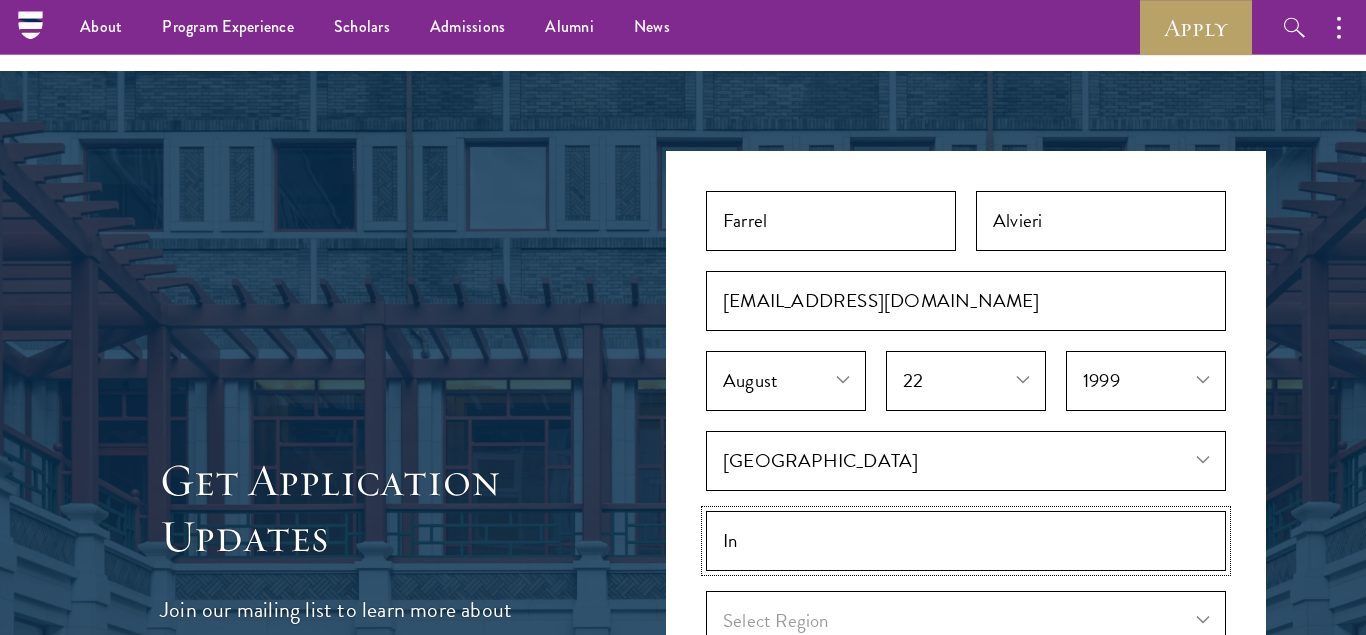 type on "I" 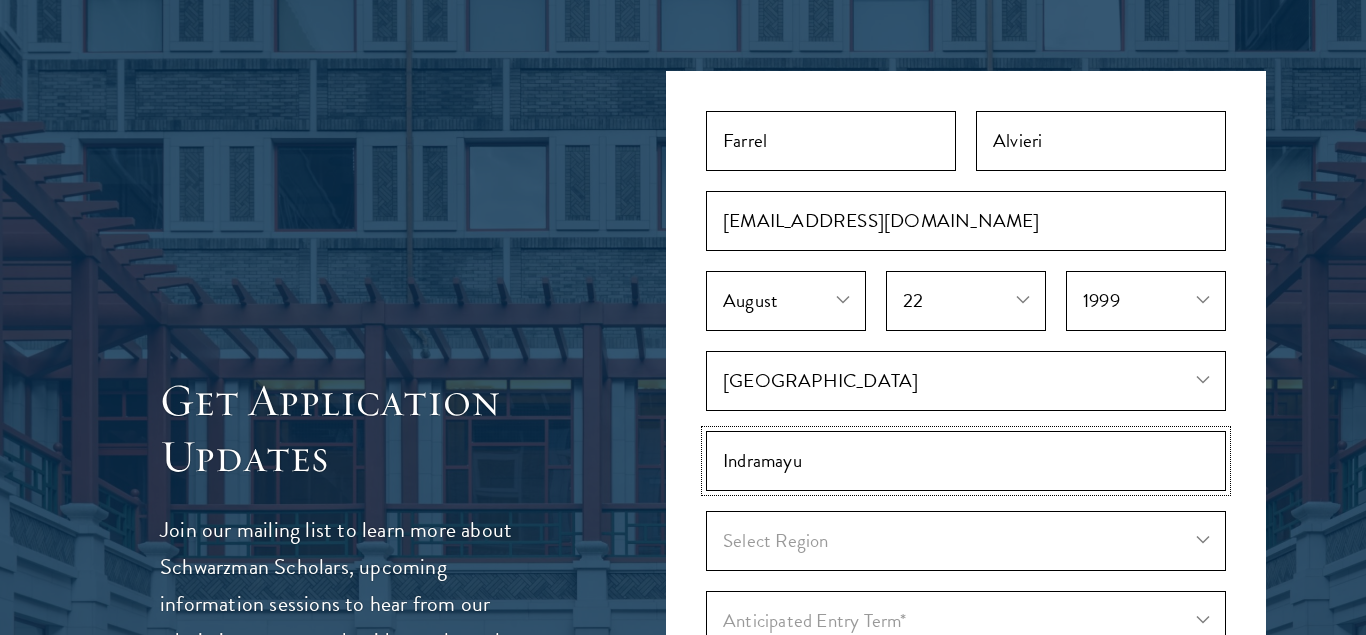 scroll, scrollTop: 5605, scrollLeft: 0, axis: vertical 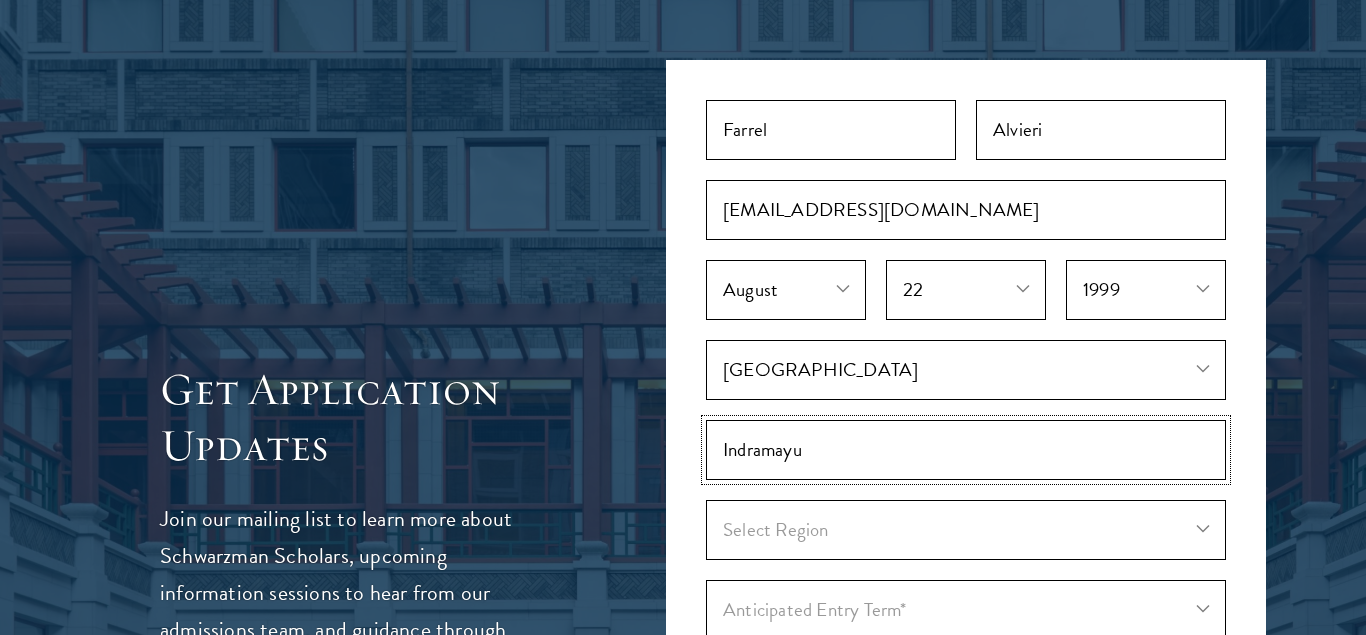 type on "Indramayu" 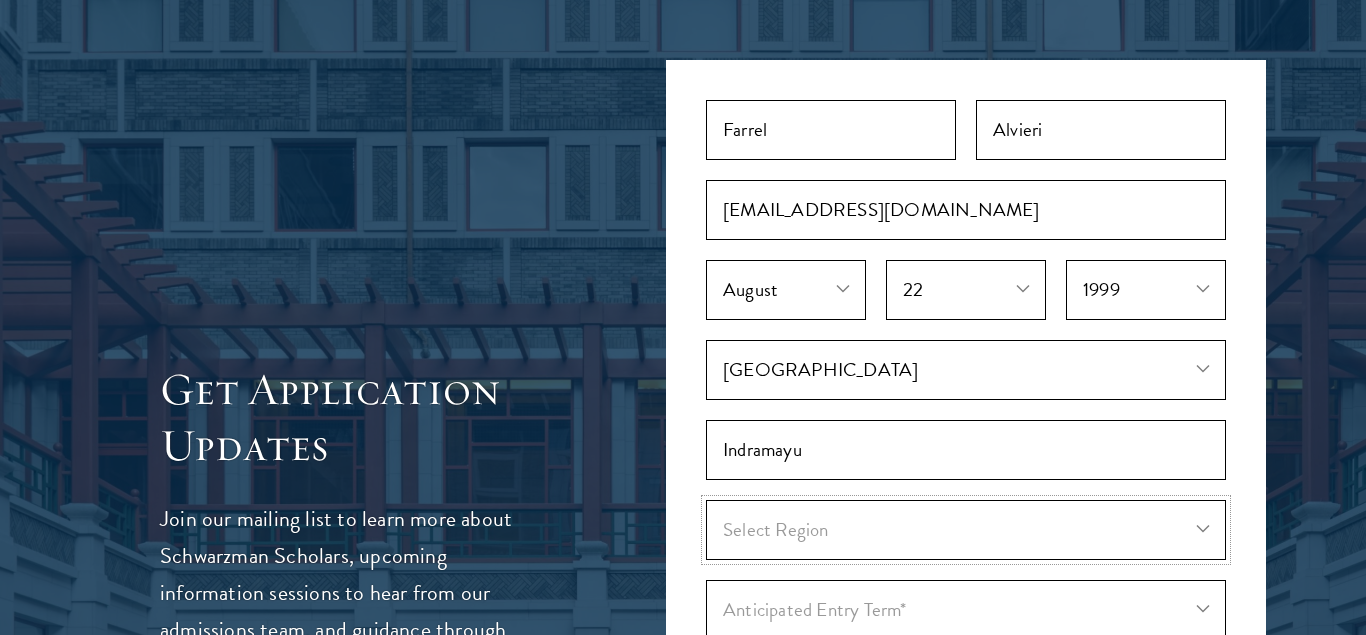 click on "Select Region Java Kalimantan Lesser Sunda Islands Maluku Islands Papua Islands Sulawesi Sumatra" at bounding box center (966, 530) 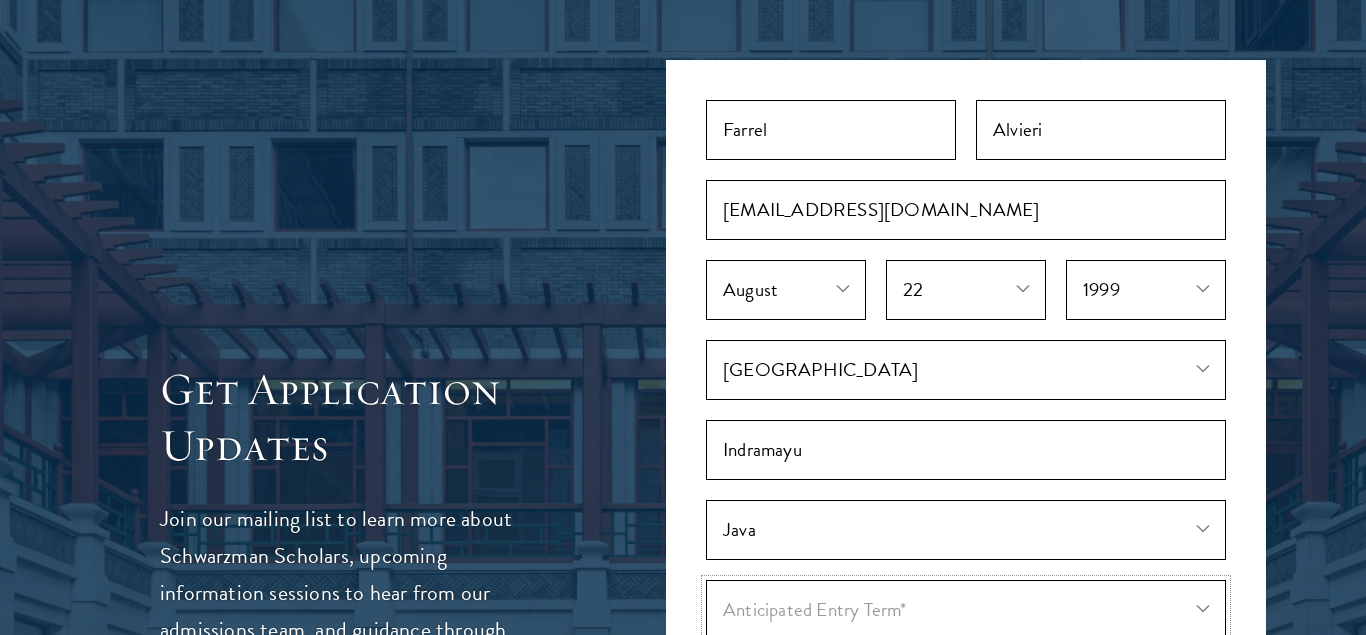 click on "Anticipated Entry Term* August 2026 (Application opens April 2025) Just Exploring" at bounding box center [966, 610] 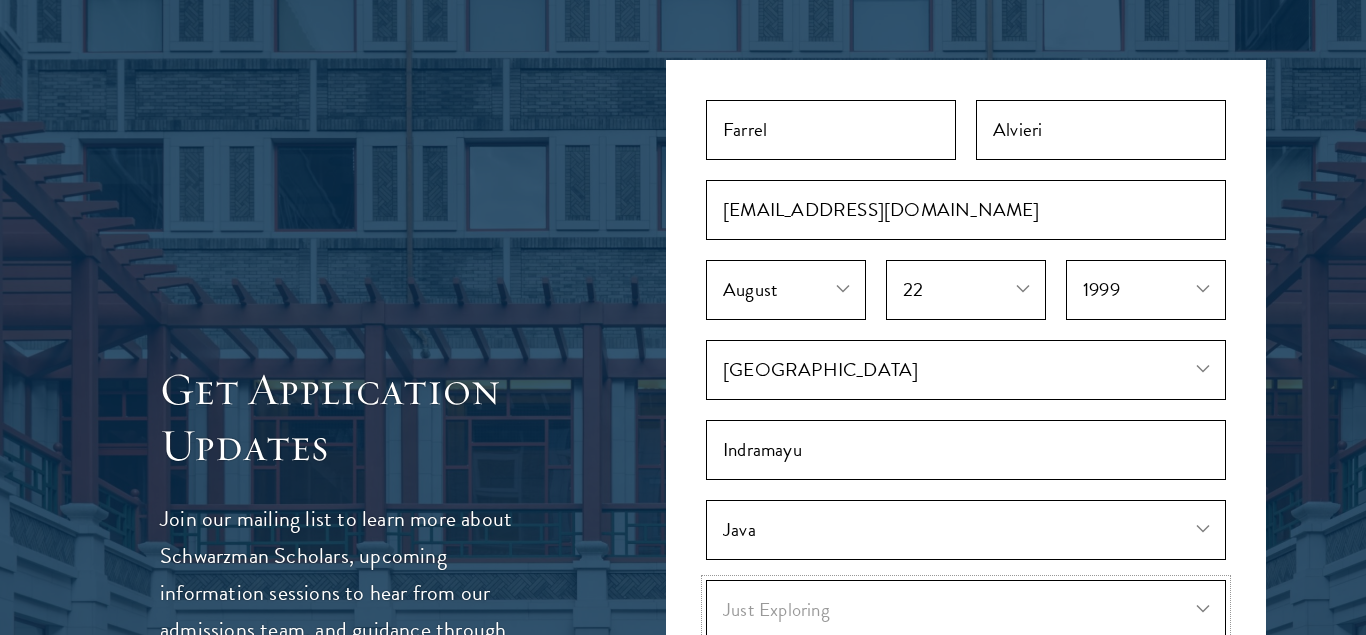 click on "Just Exploring" at bounding box center (0, 0) 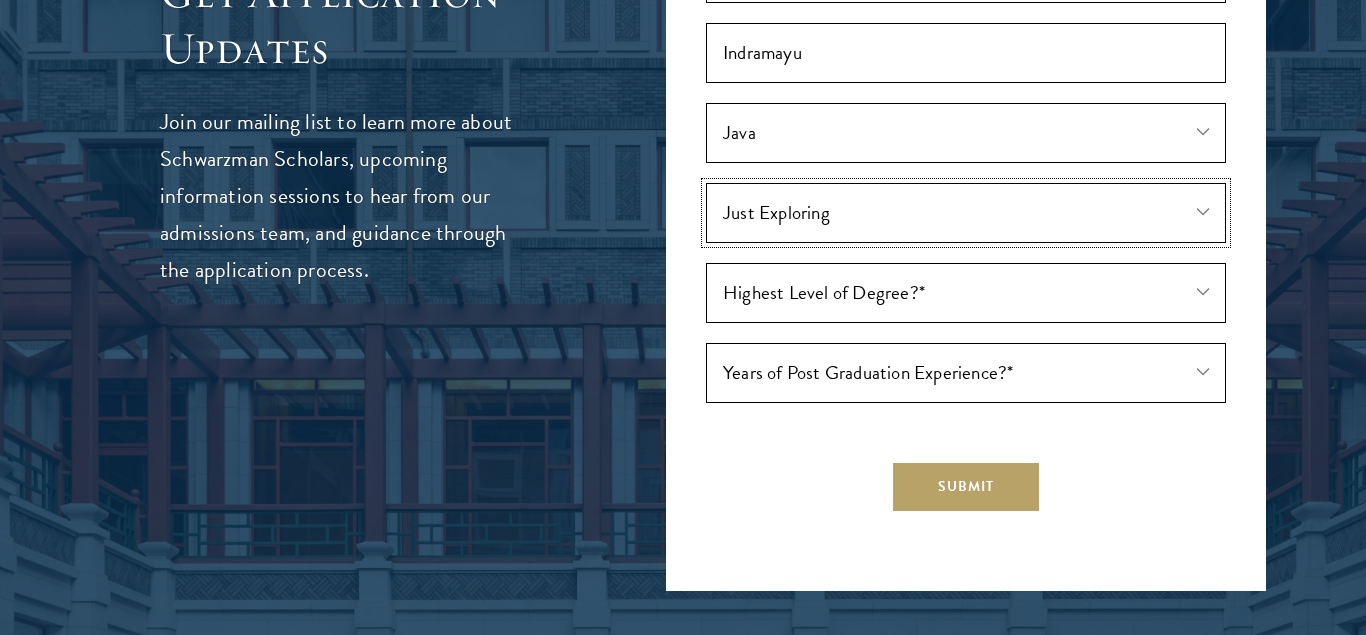 scroll, scrollTop: 6025, scrollLeft: 0, axis: vertical 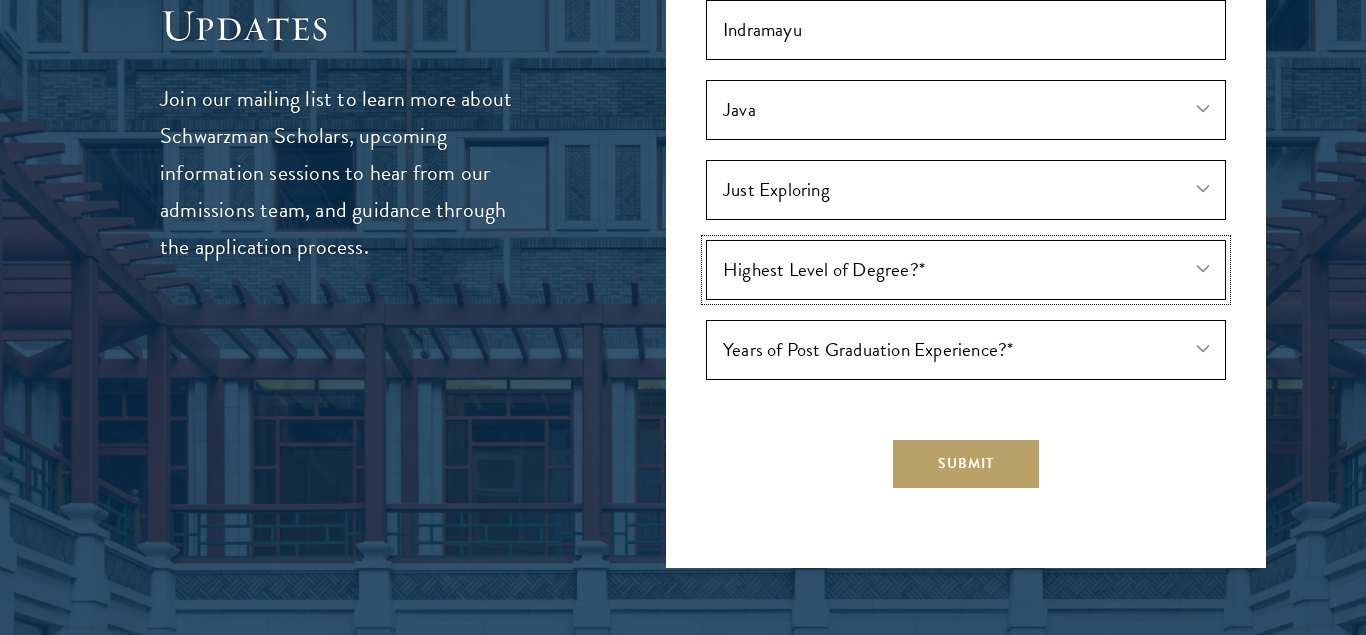 click on "Highest Level of Degree?* Current Undergraduate Student Bachelor's Master's PHD" at bounding box center [966, 270] 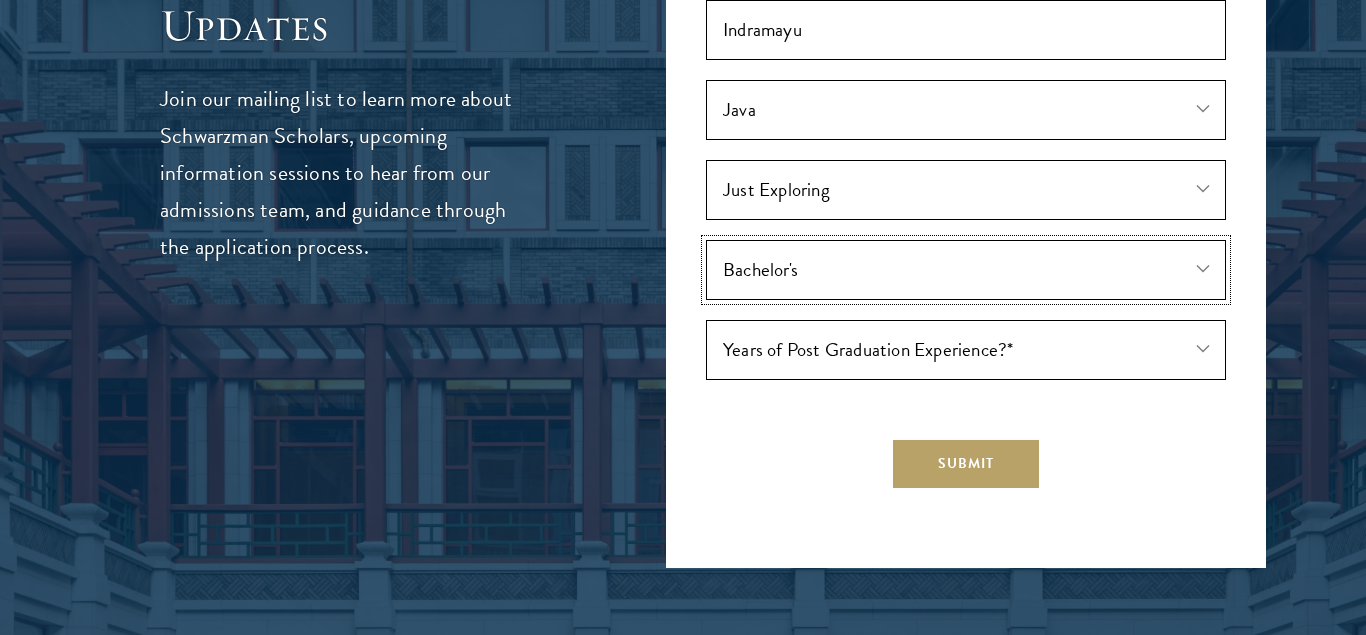 click on "Bachelor's" at bounding box center [0, 0] 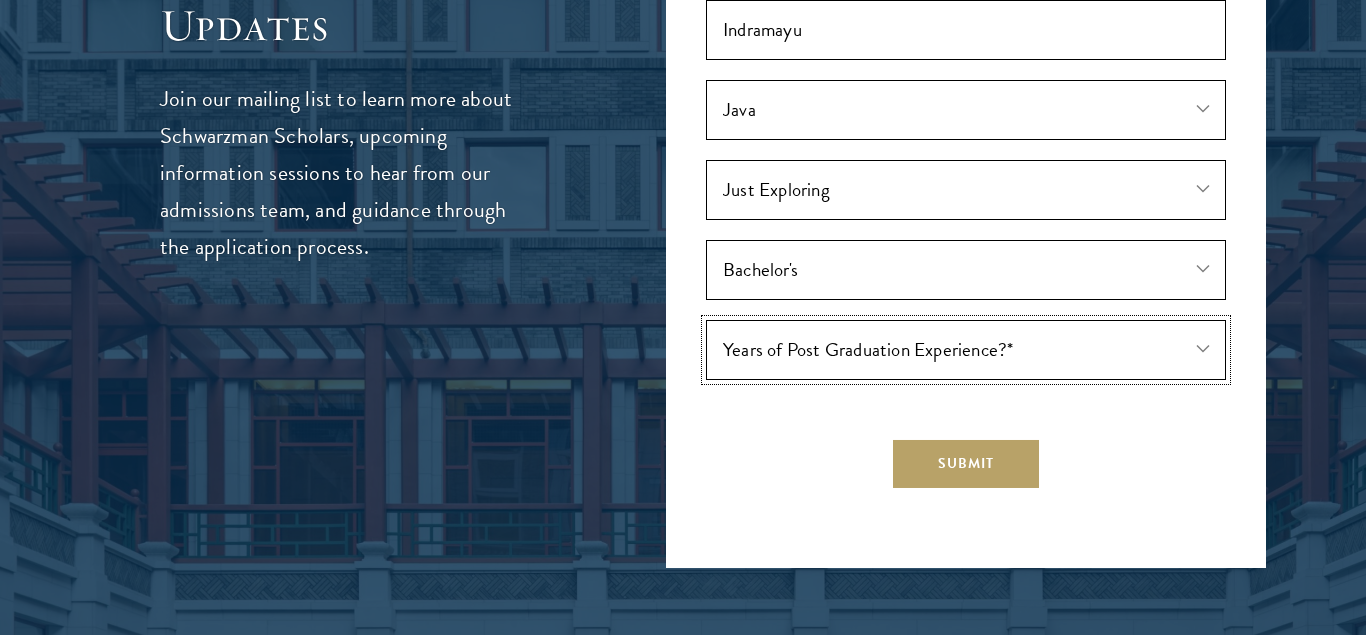 click on "Years of Post Graduation Experience?* 1 2 3 4 5 6 7 8 9 10" at bounding box center (966, 350) 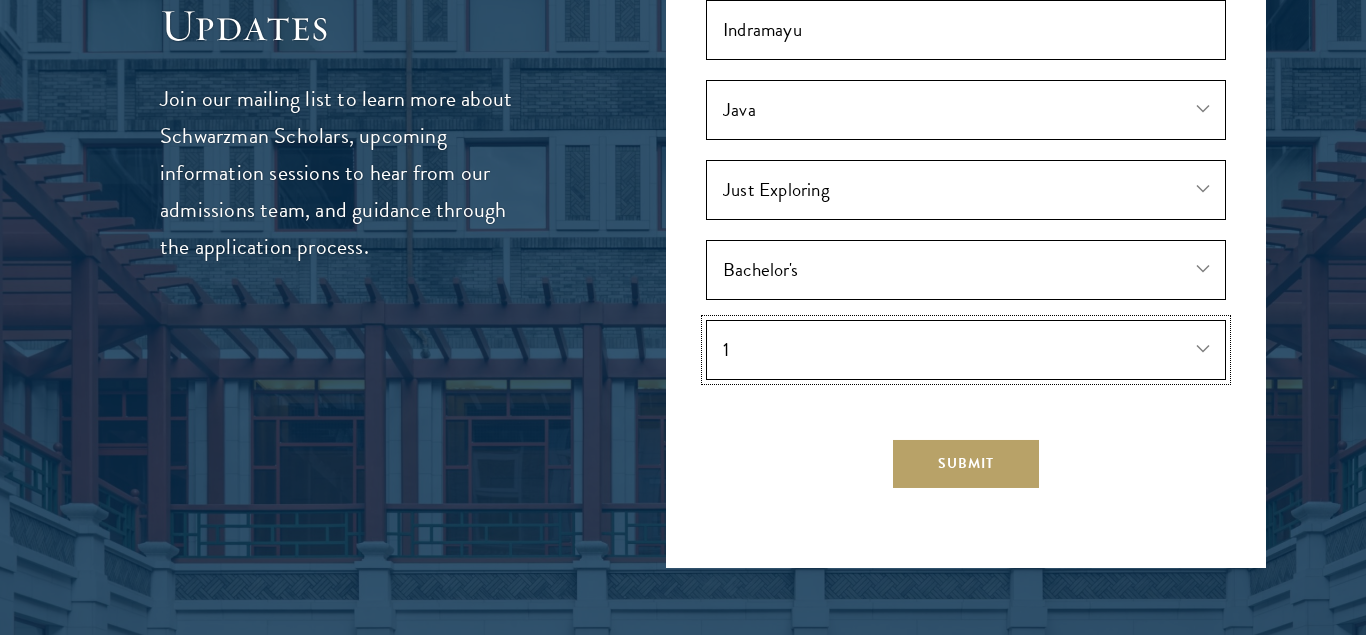 click on "1" at bounding box center [0, 0] 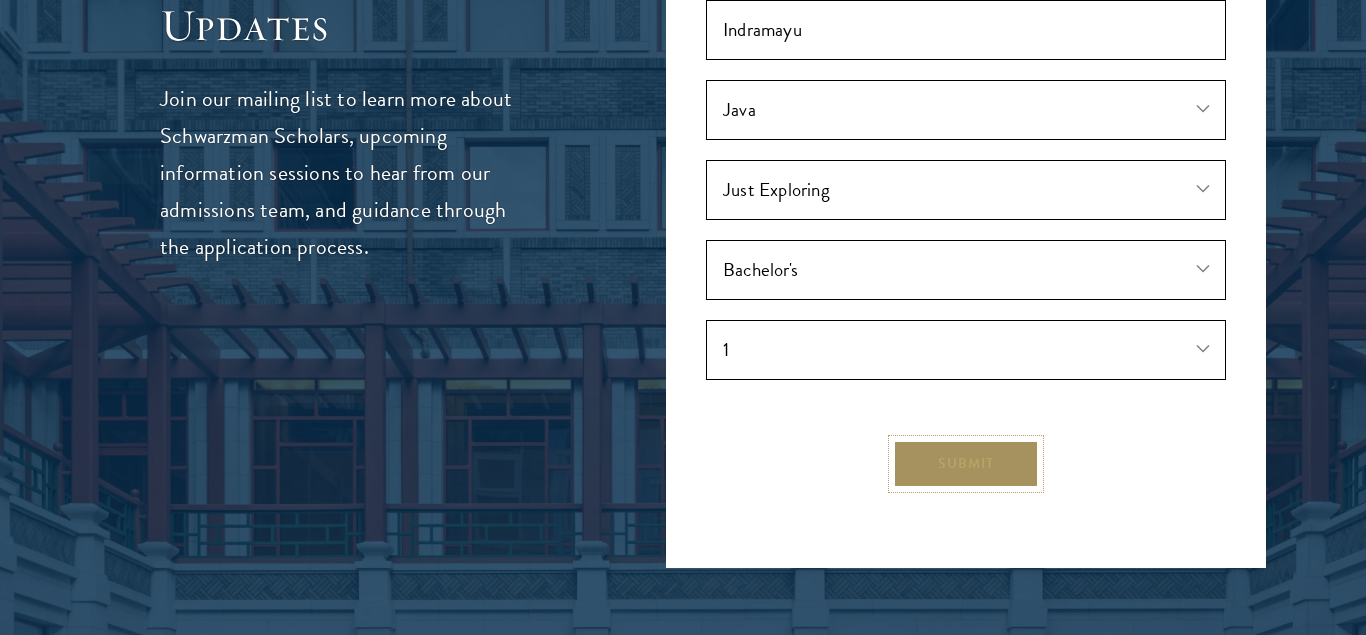 click on "Submit" at bounding box center (966, 464) 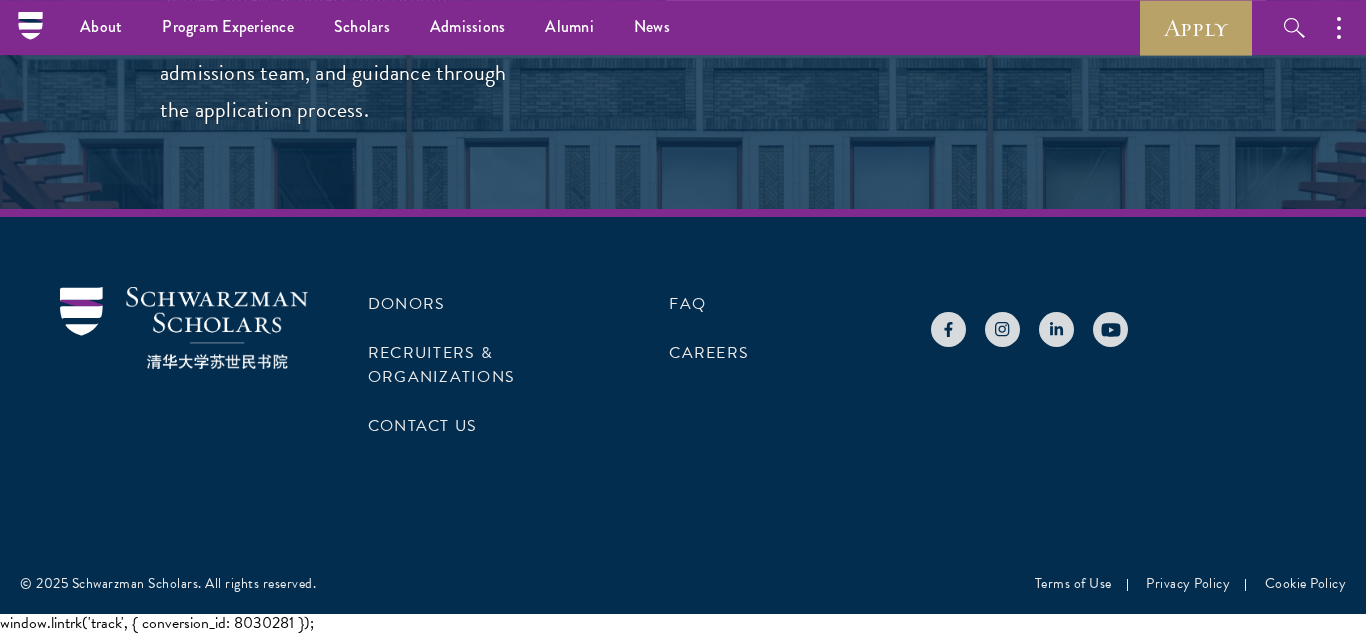 scroll, scrollTop: 5378, scrollLeft: 0, axis: vertical 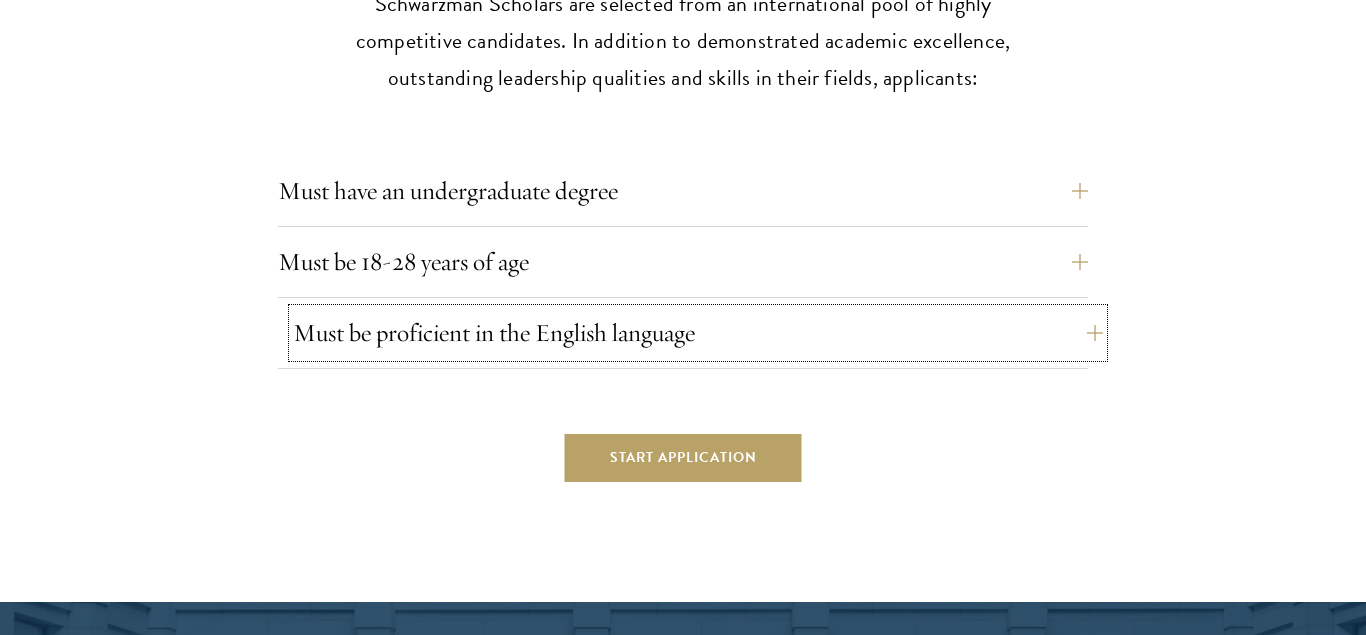click on "Must be proficient in the English language" at bounding box center (698, 333) 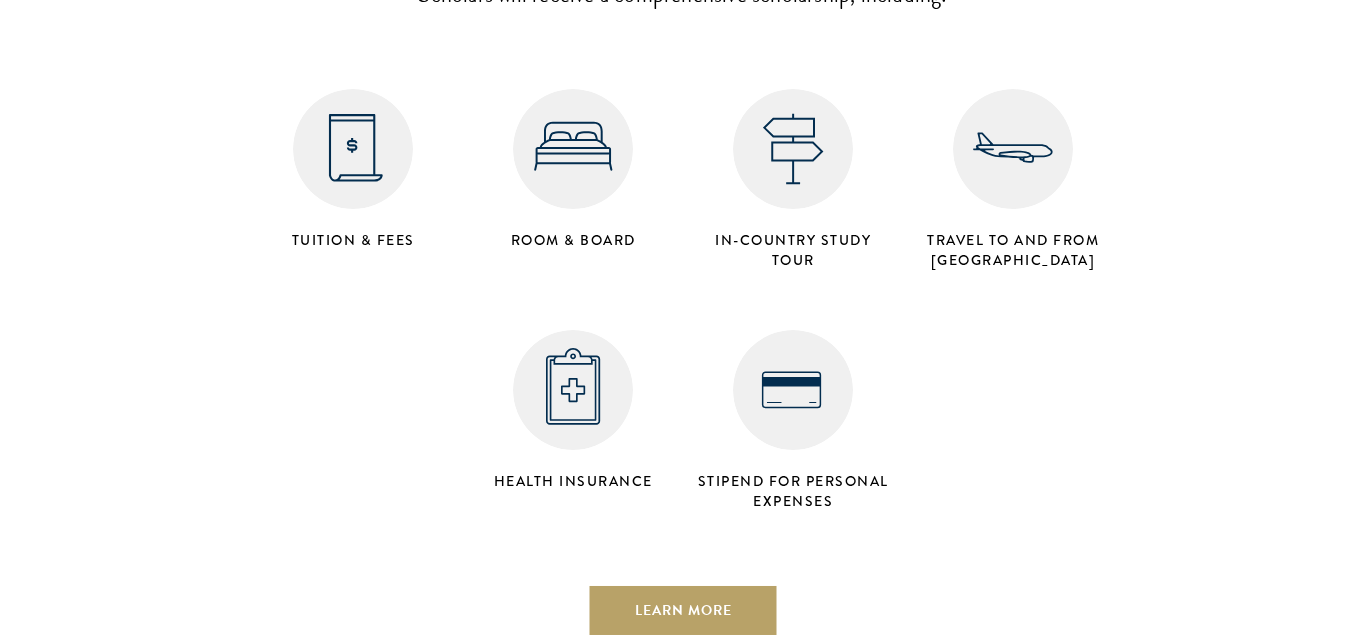 scroll, scrollTop: 3419, scrollLeft: 0, axis: vertical 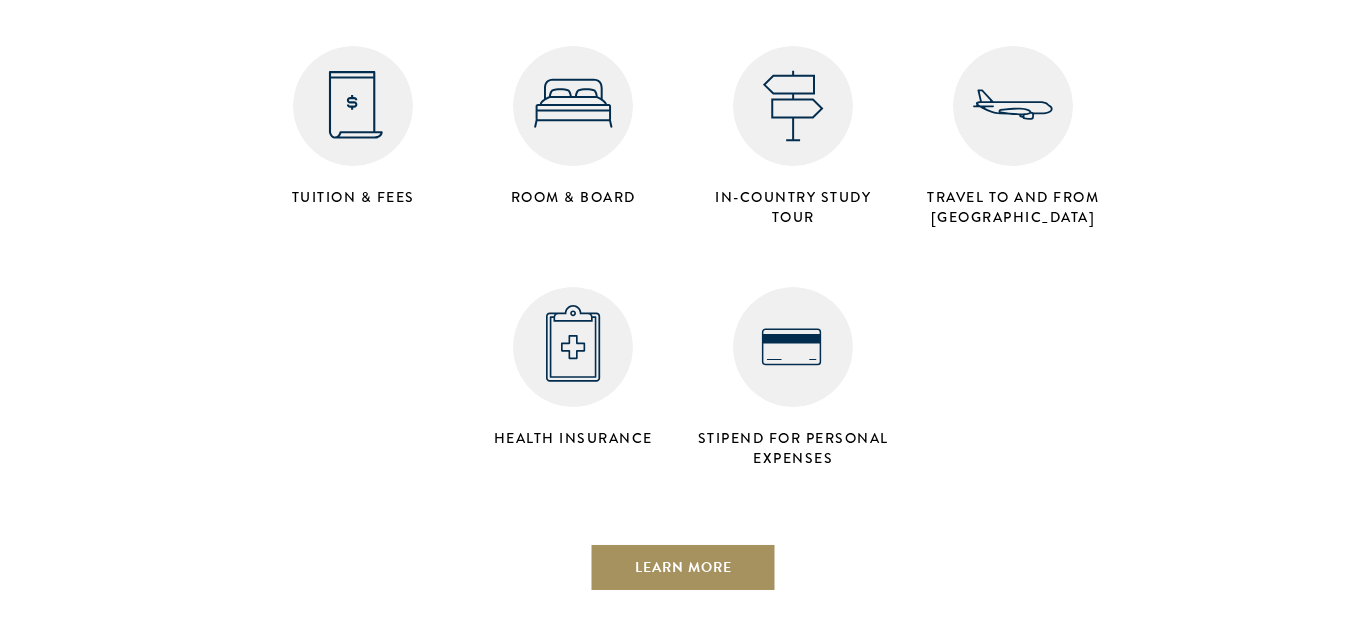 click on "Learn More" at bounding box center (683, 567) 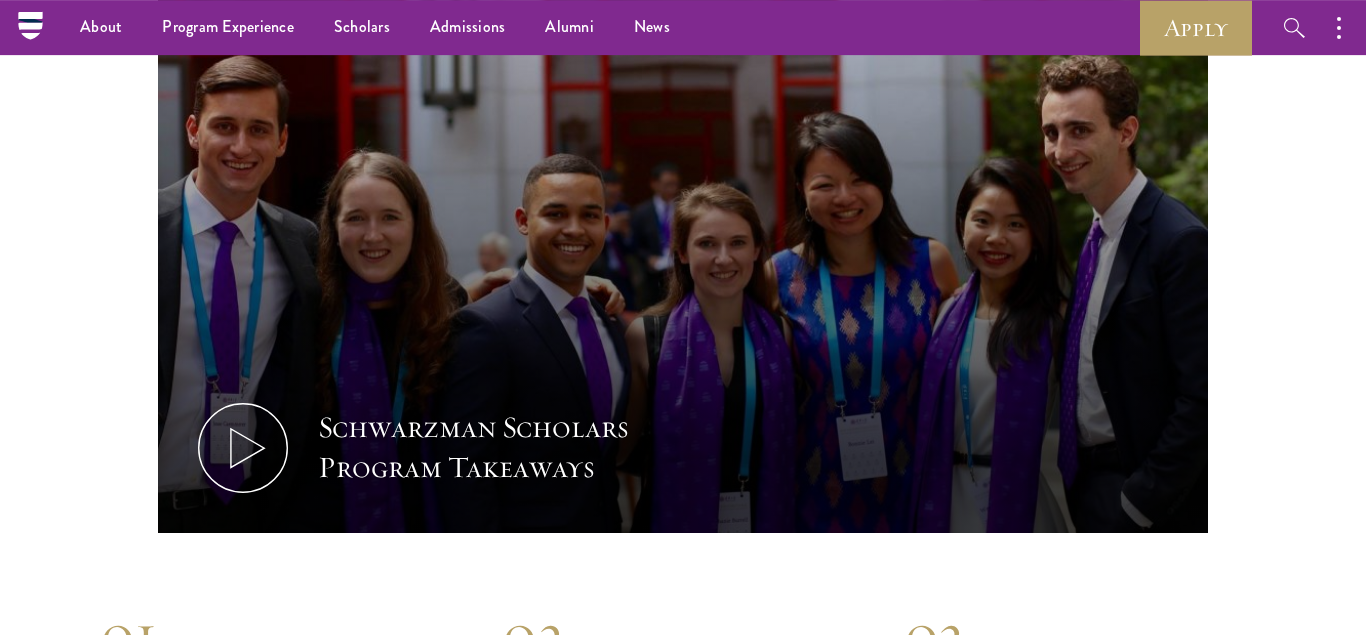 scroll, scrollTop: 2653, scrollLeft: 0, axis: vertical 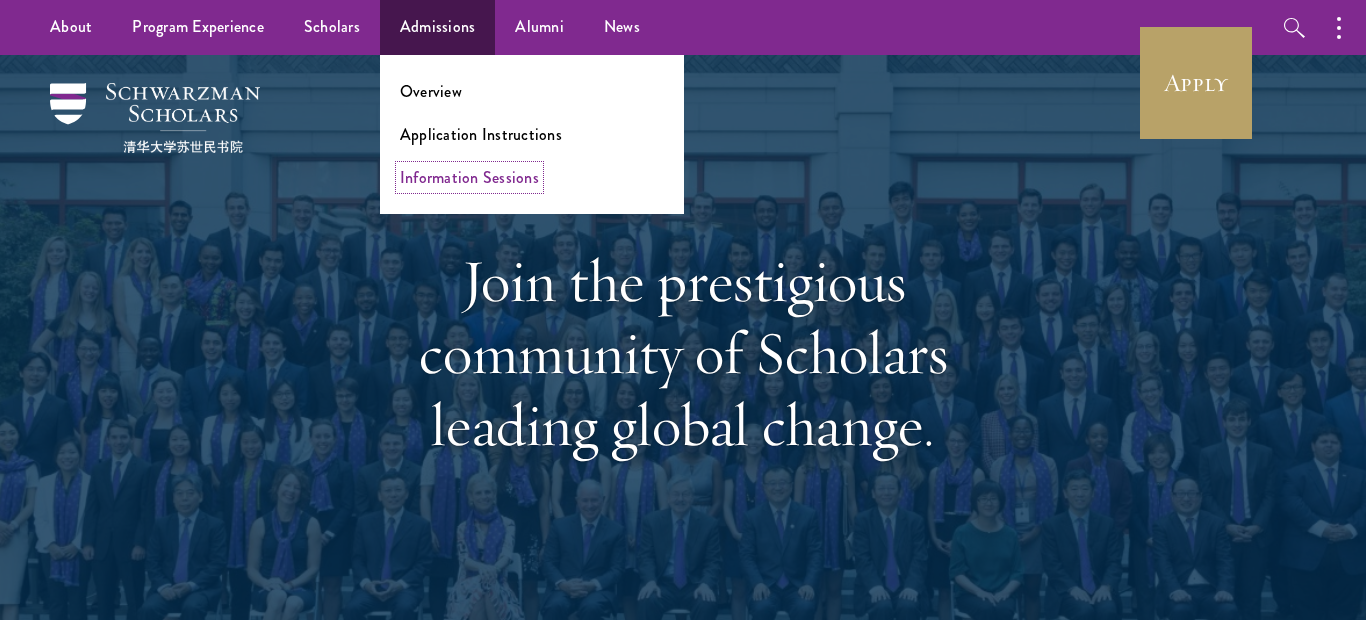 click on "Information Sessions" at bounding box center [469, 177] 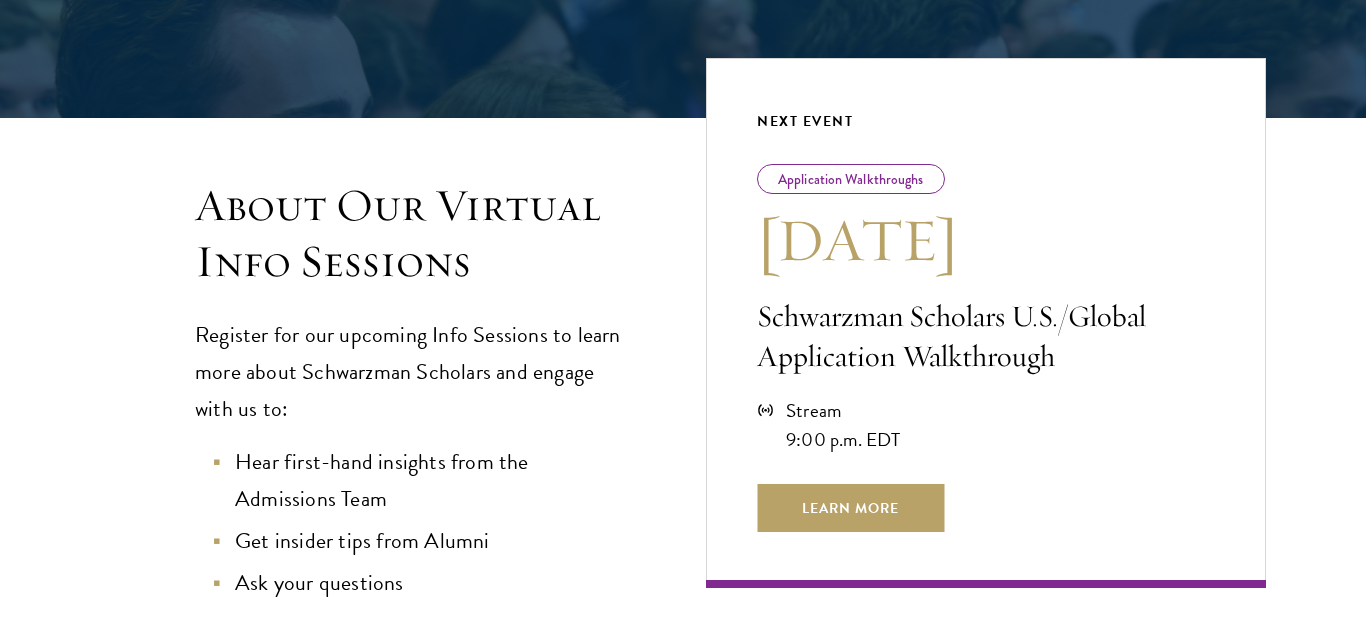 scroll, scrollTop: 445, scrollLeft: 0, axis: vertical 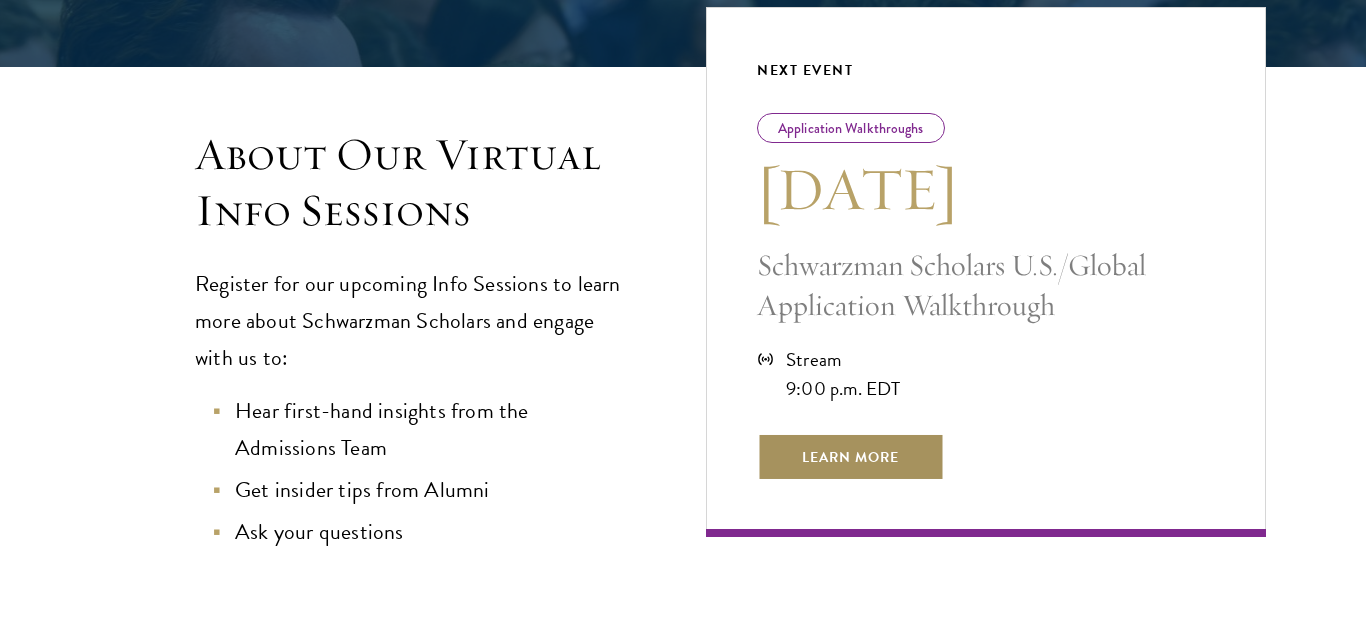 click on "Learn More" at bounding box center [850, 457] 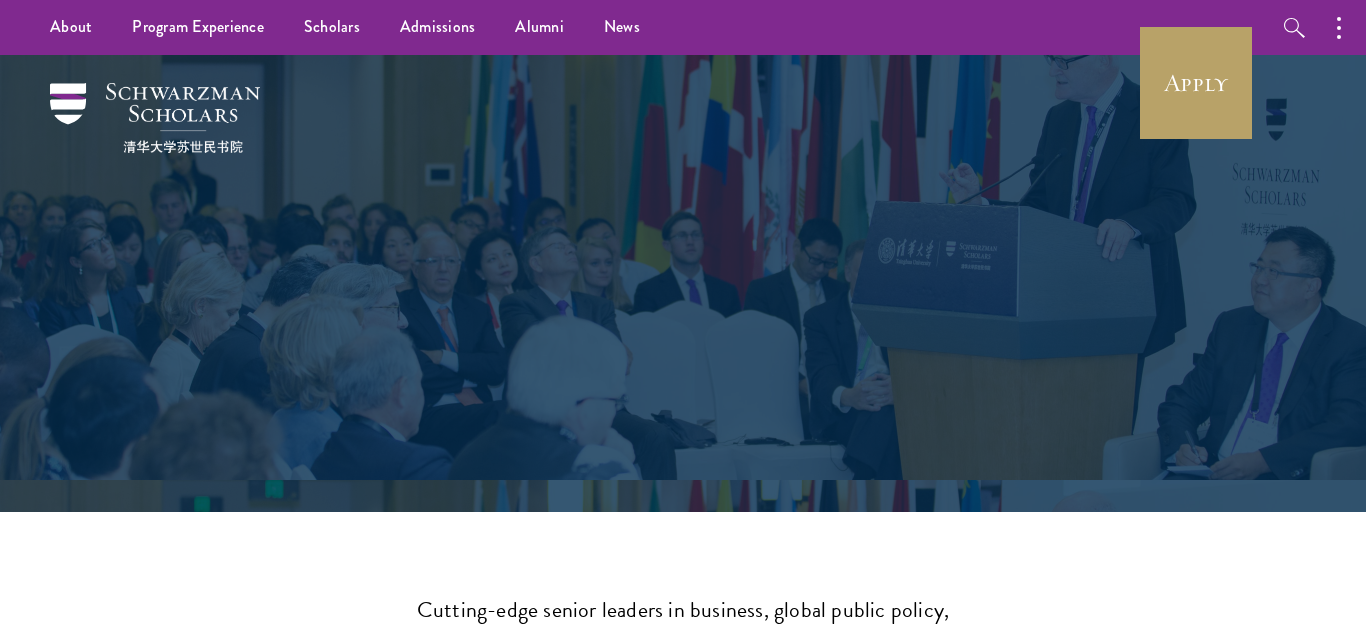 scroll, scrollTop: 0, scrollLeft: 0, axis: both 